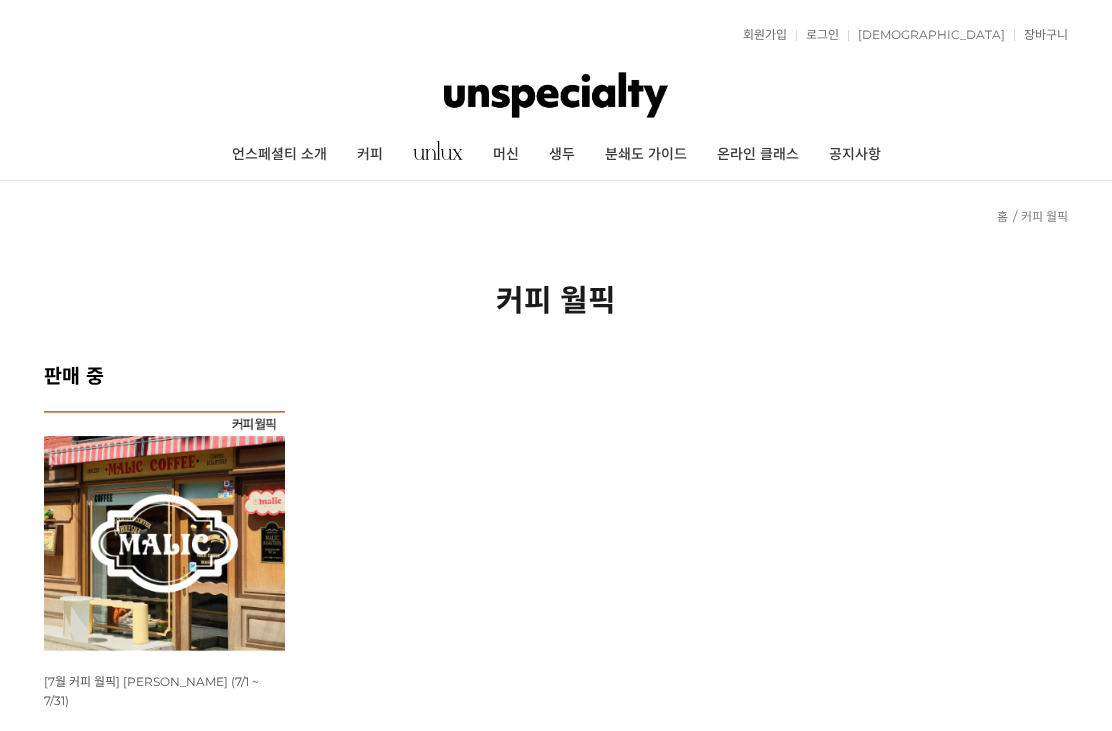 scroll, scrollTop: 0, scrollLeft: 0, axis: both 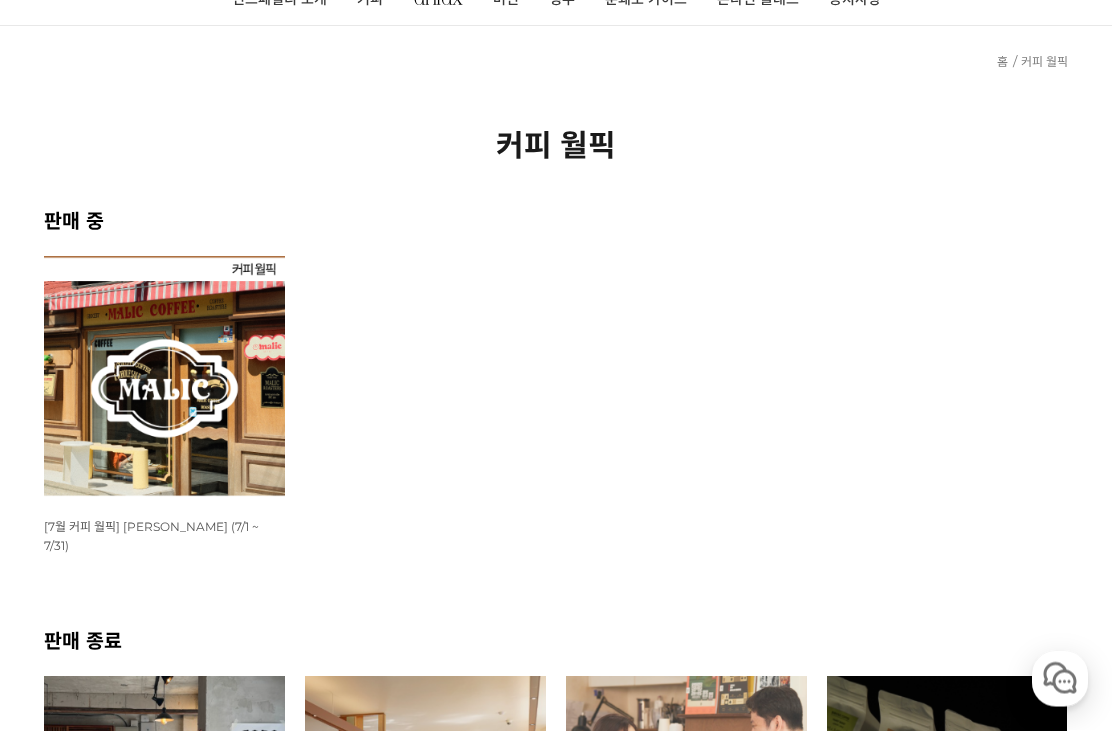 click at bounding box center (164, 377) 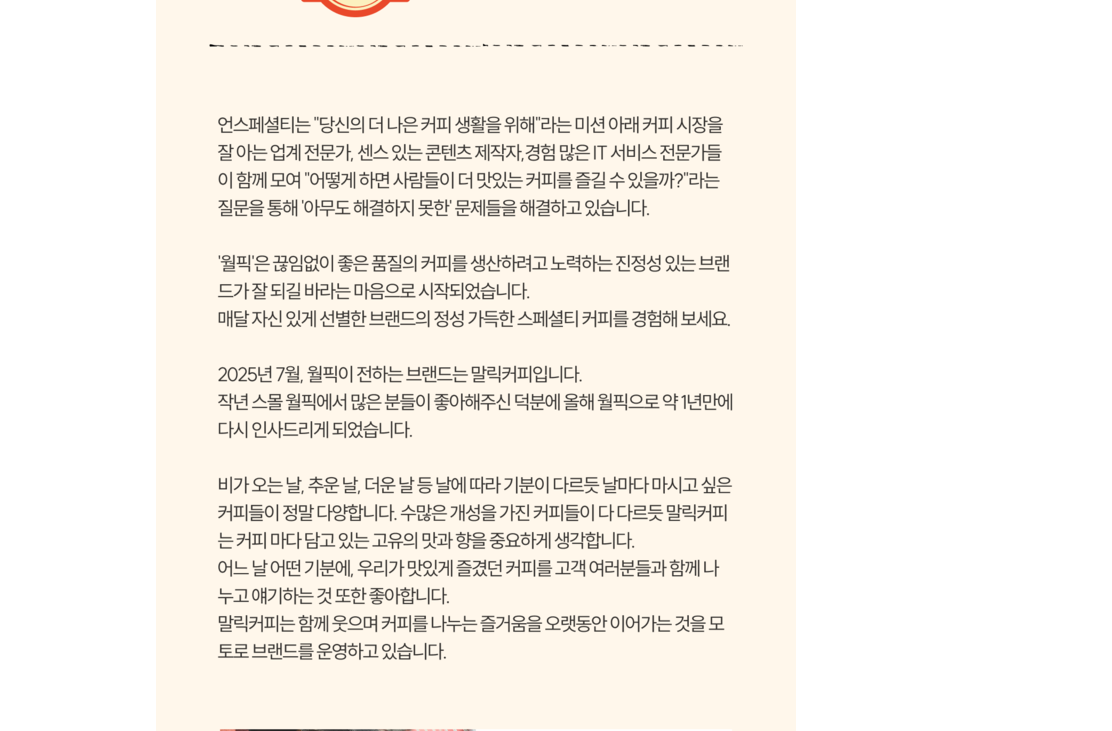 scroll, scrollTop: 1375, scrollLeft: 0, axis: vertical 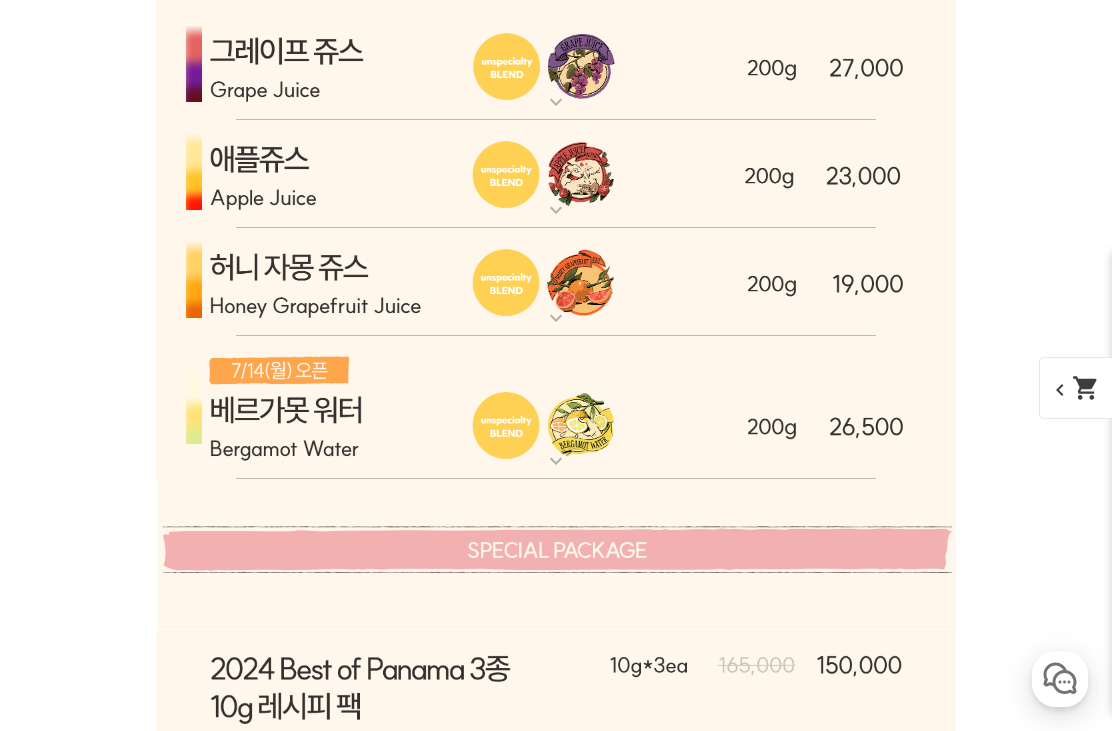 click at bounding box center (556, 408) 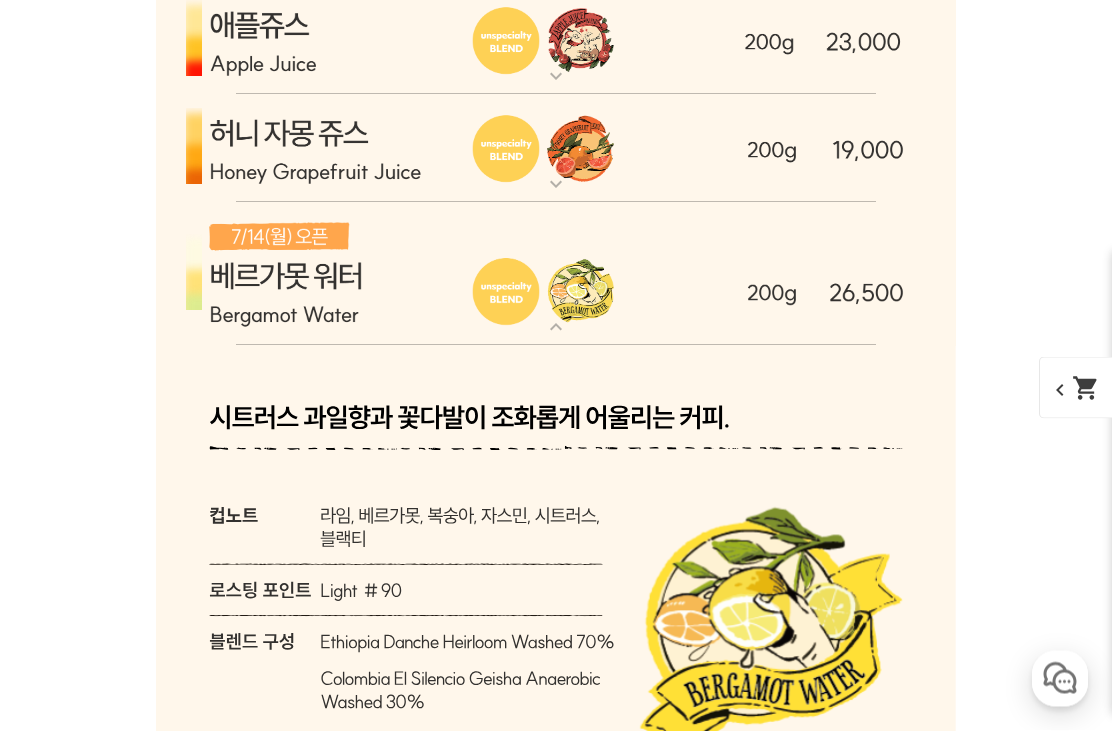 scroll, scrollTop: 5425, scrollLeft: 0, axis: vertical 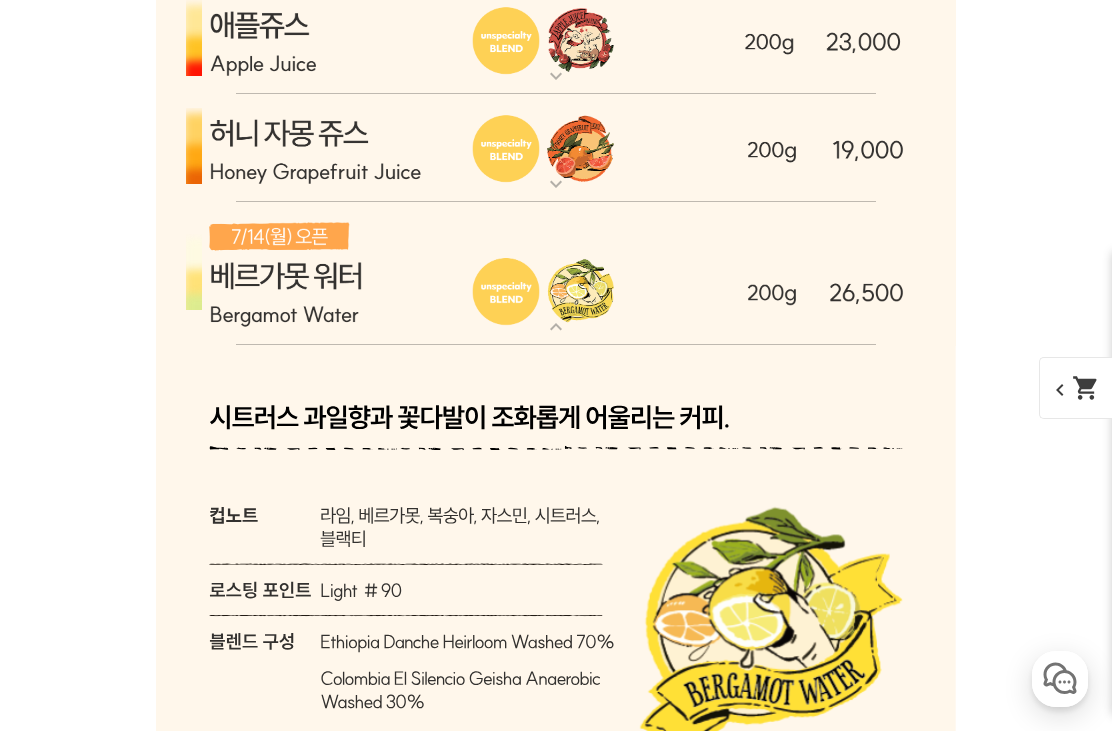 click at bounding box center (556, 274) 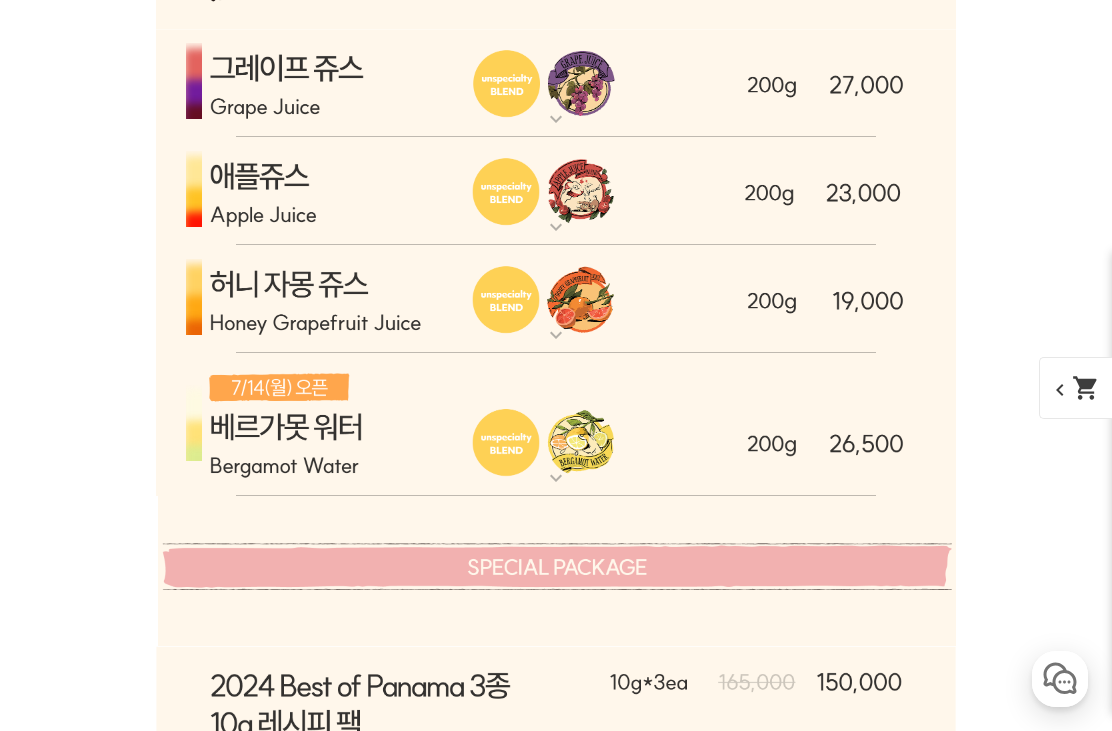 scroll, scrollTop: 5266, scrollLeft: 0, axis: vertical 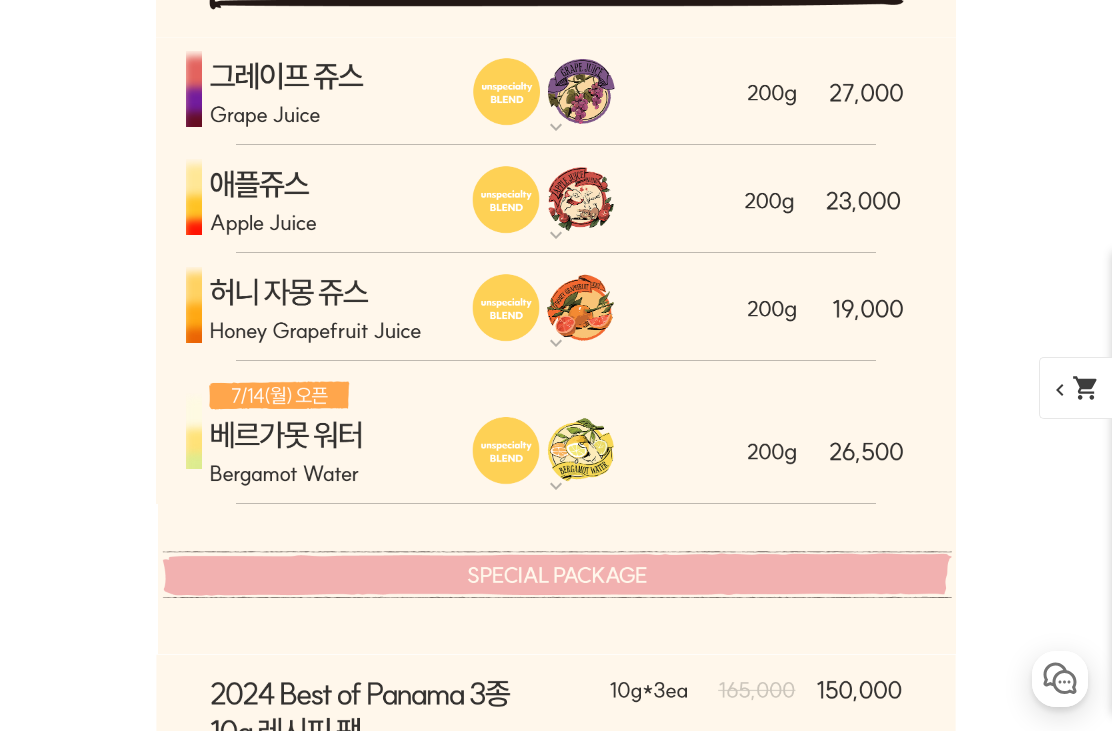 click at bounding box center [556, 307] 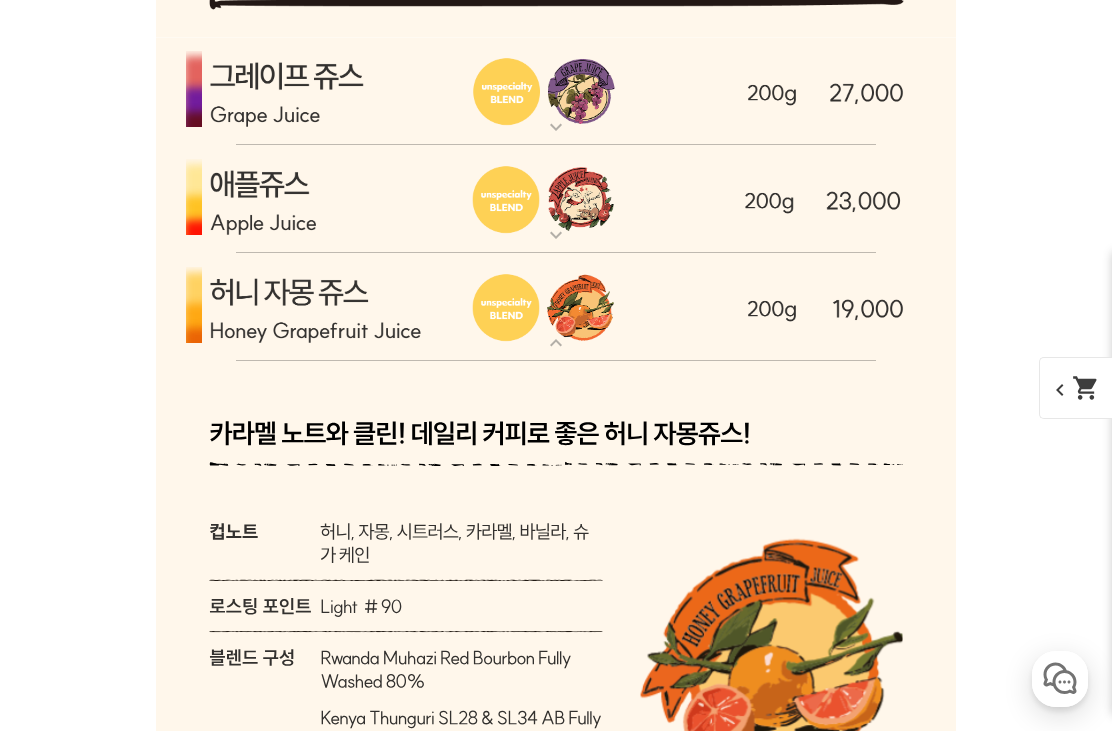 click at bounding box center [556, 307] 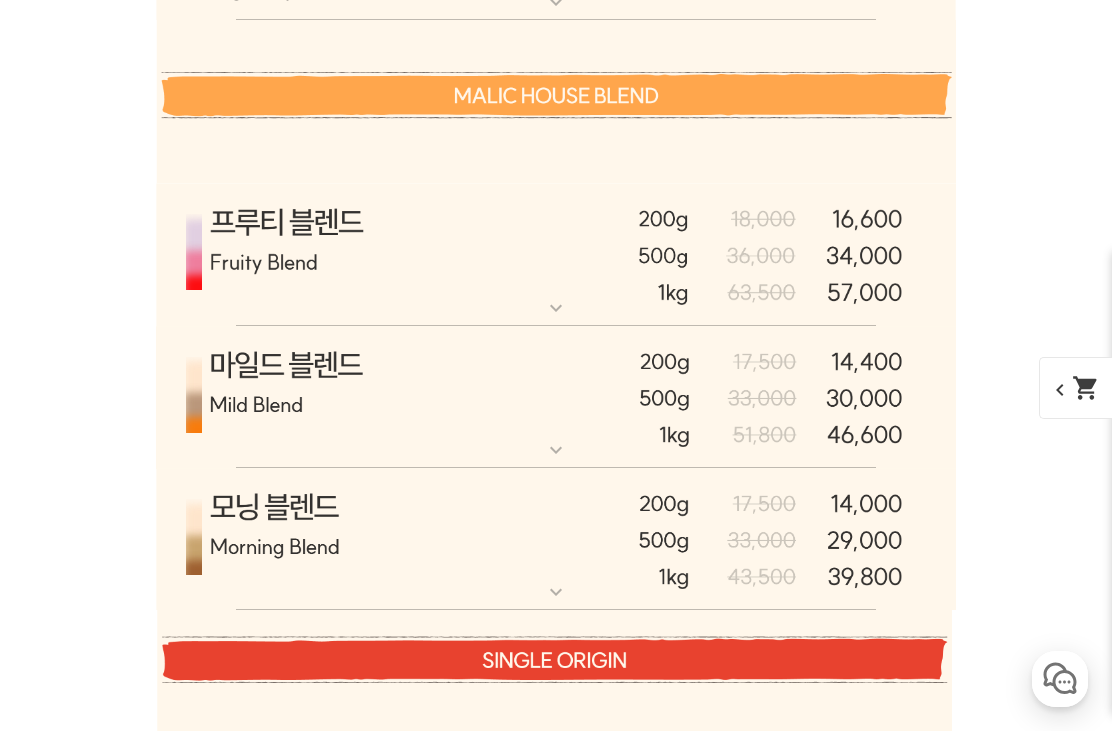 scroll, scrollTop: 6076, scrollLeft: 0, axis: vertical 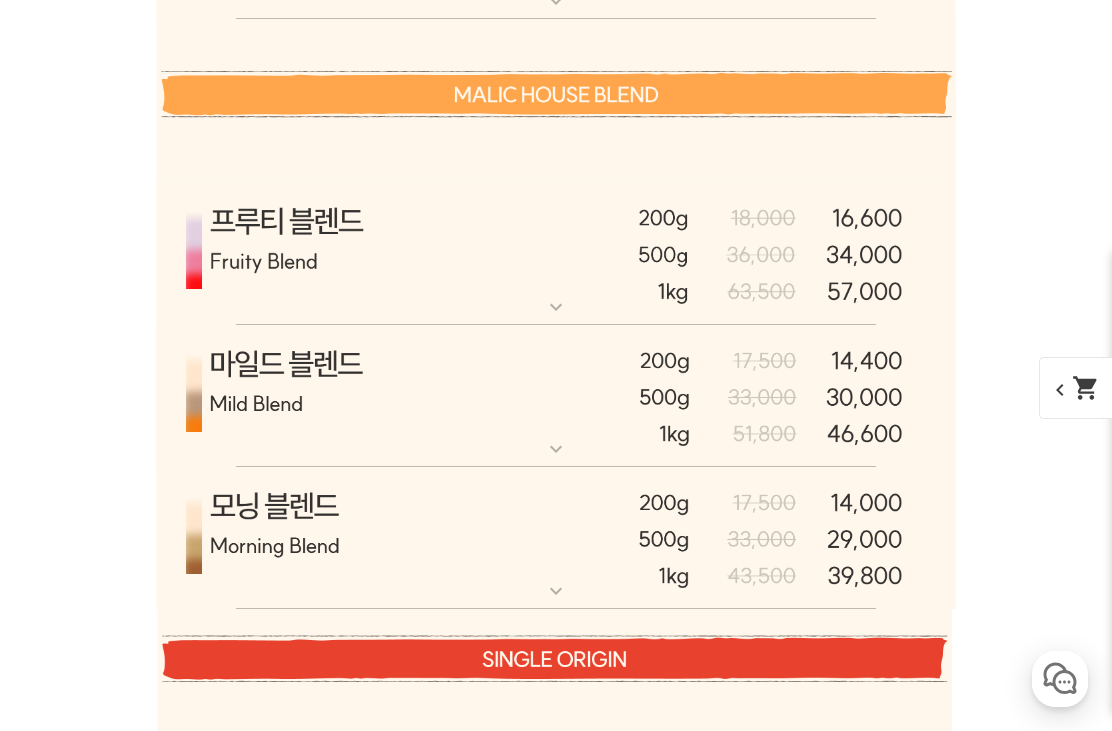 click at bounding box center (556, 396) 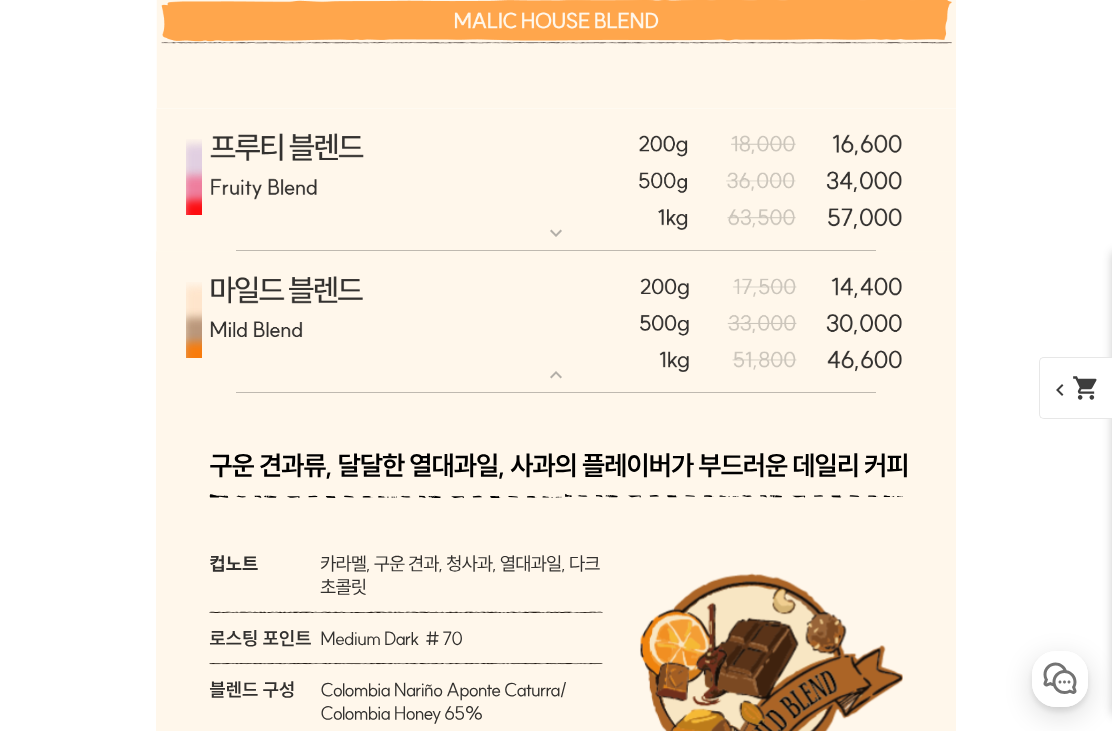 scroll, scrollTop: 6151, scrollLeft: 0, axis: vertical 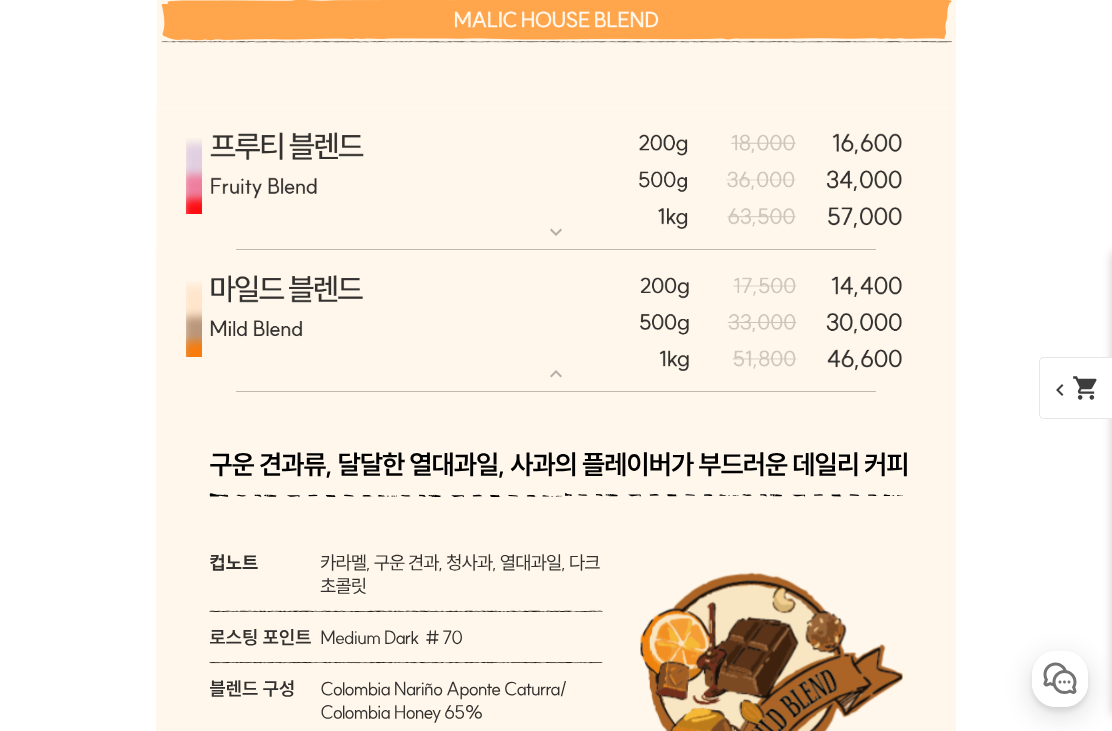 click at bounding box center [556, 321] 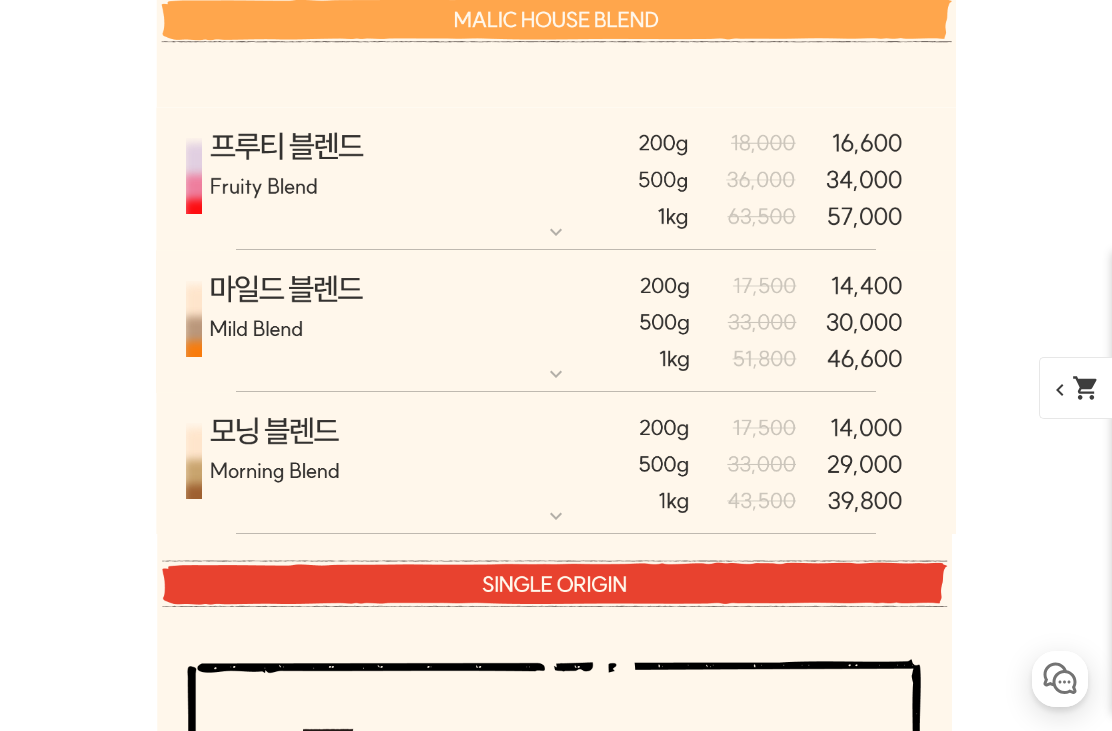 click at bounding box center [556, 464] 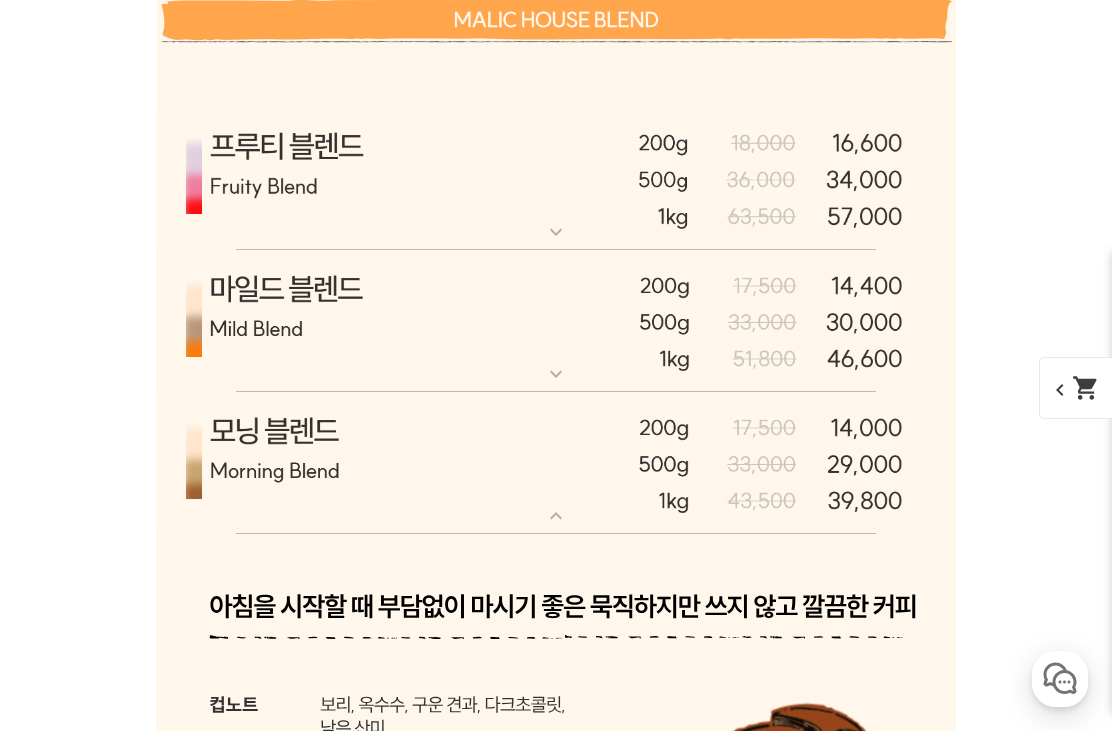 click at bounding box center (556, 464) 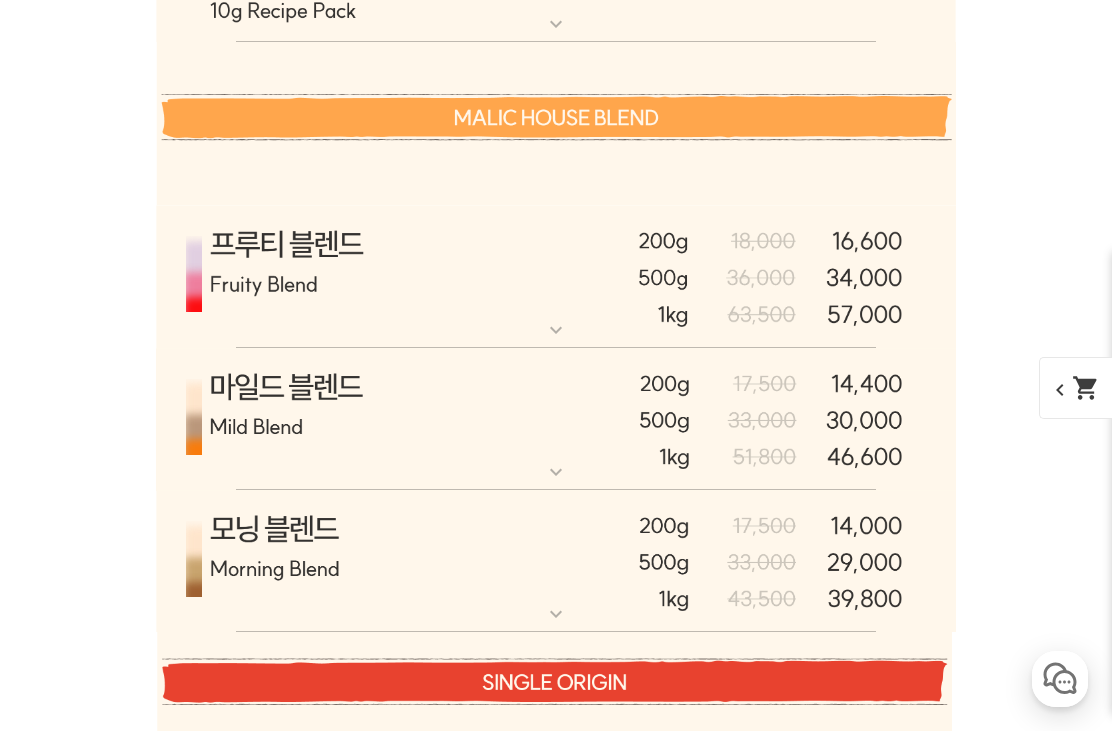 scroll, scrollTop: 6042, scrollLeft: 0, axis: vertical 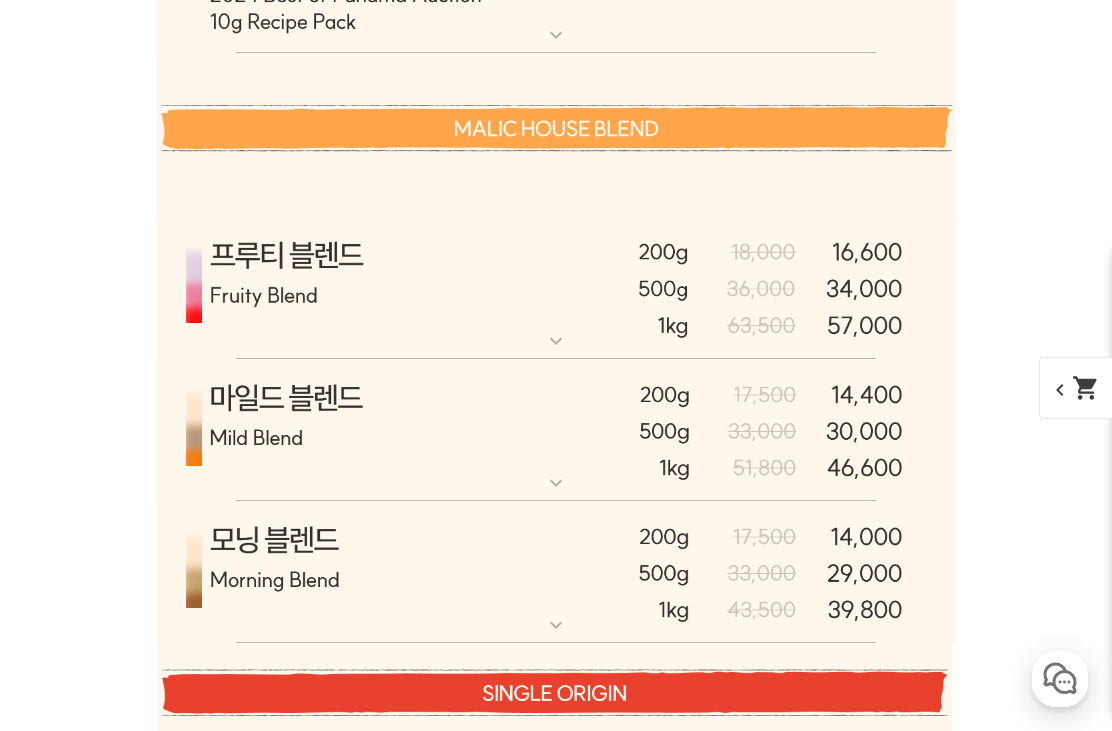 click at bounding box center (556, 430) 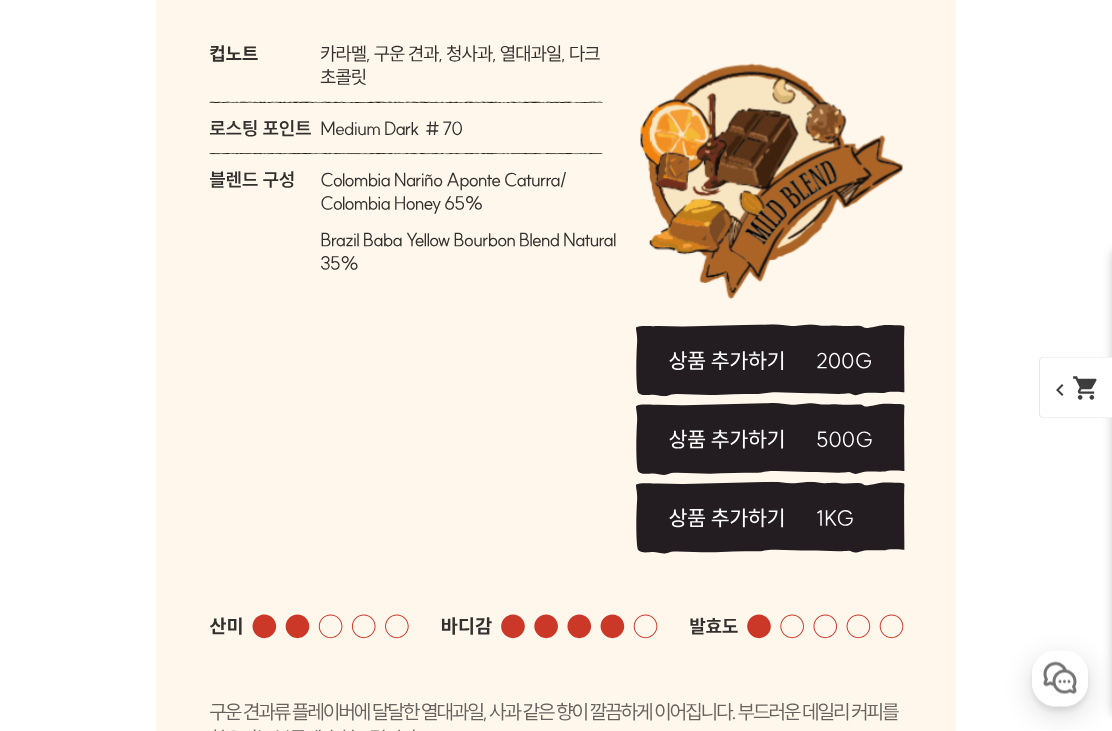 scroll, scrollTop: 6694, scrollLeft: 0, axis: vertical 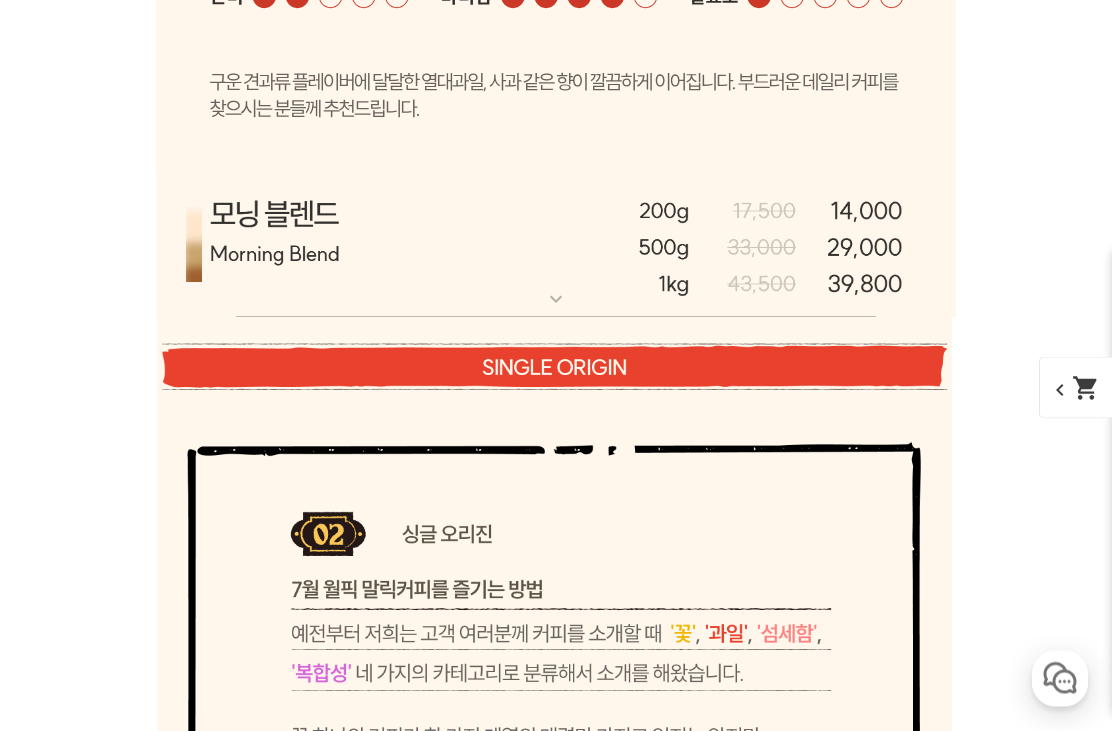 click at bounding box center [556, 248] 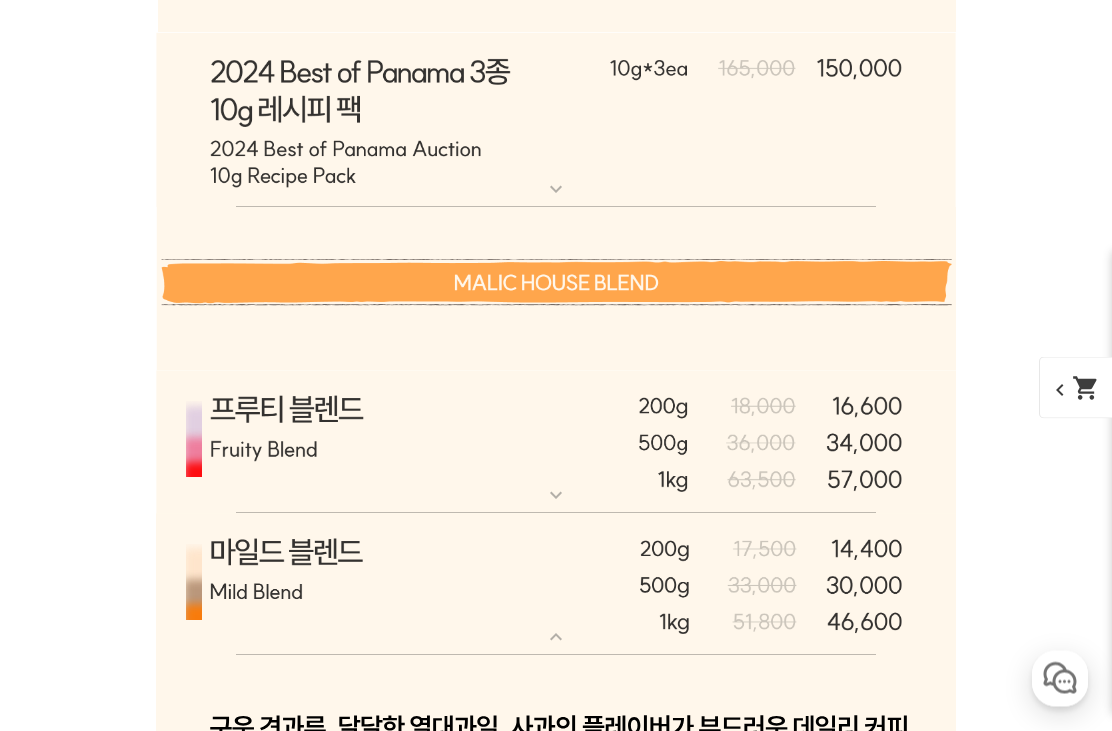 click at bounding box center (556, 443) 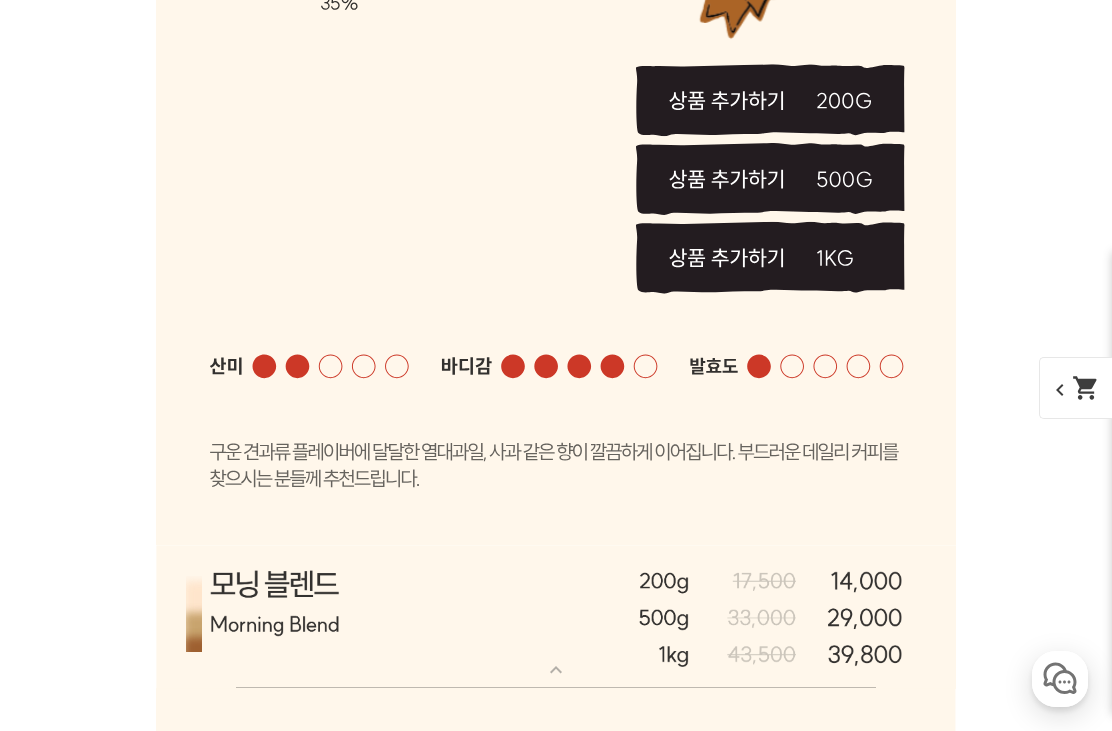 scroll, scrollTop: 7830, scrollLeft: 0, axis: vertical 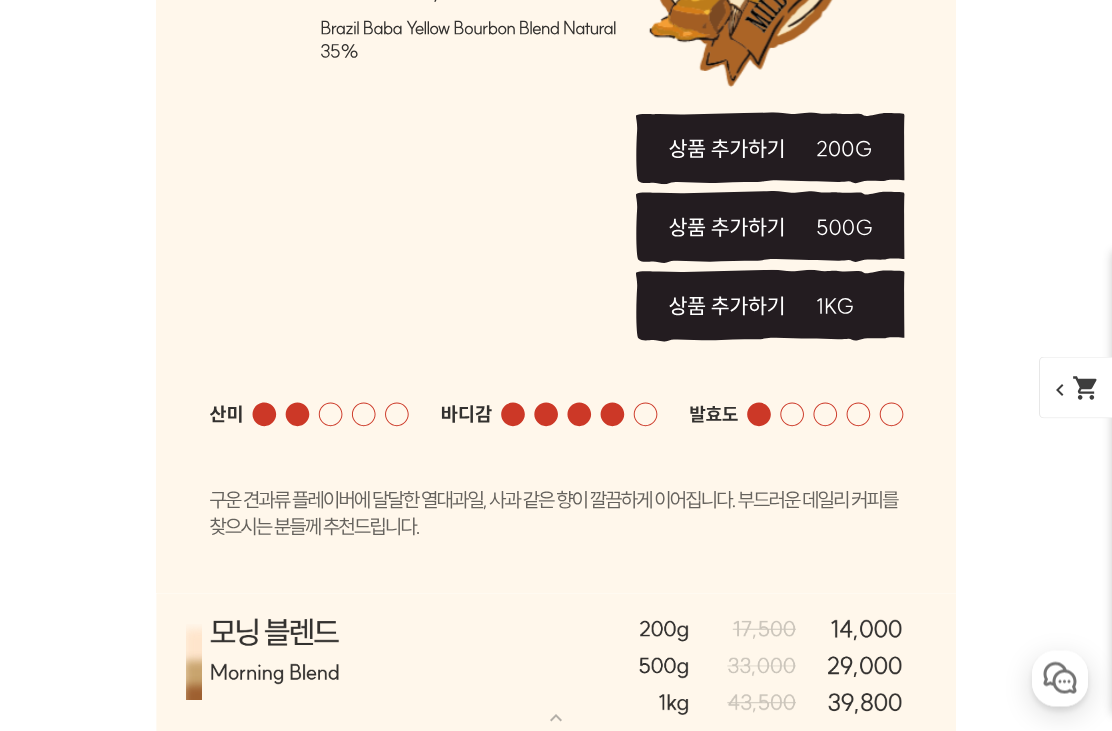 click on "게시글 신고하기
신고사유
관련없는 내용
욕설/비방
개인정보유출
광고/홍보글
기타
신고해주신 내용은 쇼핑몰 운영자의 검토 후 내부 운영 정책에 의해 처리가 진행됩니다.
신고
취소
닫기
상세 정보
상품 후기  214
상품 문의  35
배송/반품 안내
상세 정보
배송/반품 안내
상품 후기  214
상품 문의  35
﻿  expand_more  그레이프 쥬스 (언스페셜티 블렌드)  expand_more  애플 쥬스 (언스페셜티 블렌드)  expand_more   expand_more   expand_more   expand_more" at bounding box center (556, 2744) 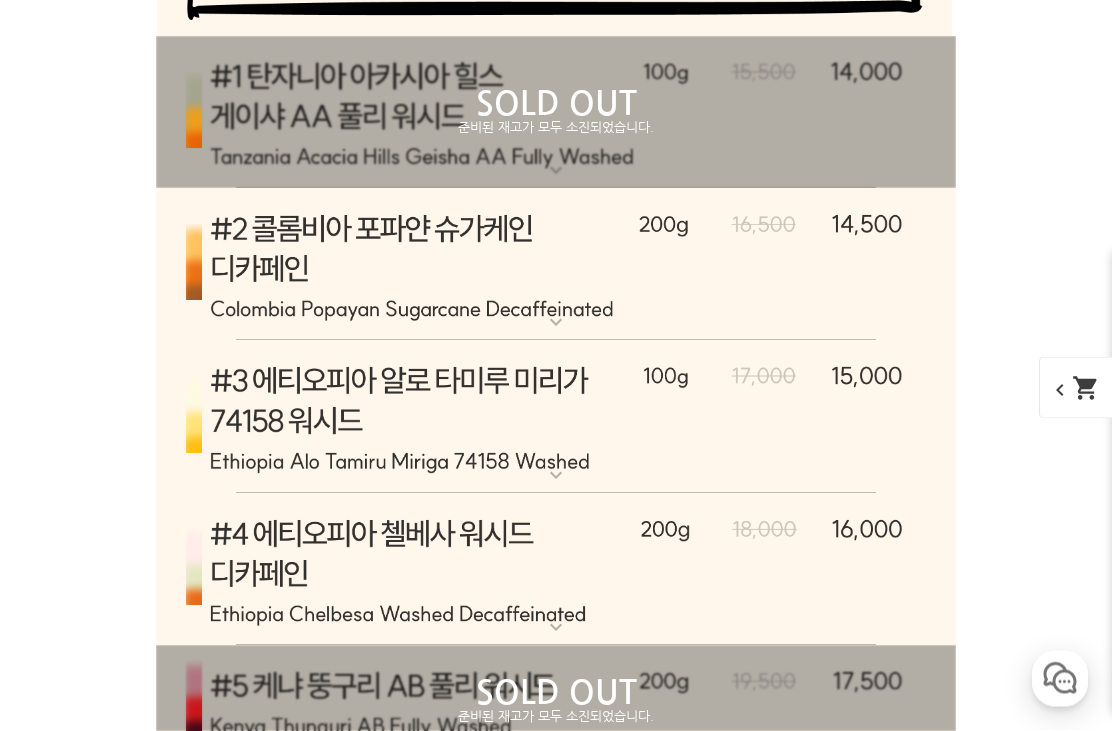 scroll, scrollTop: 10727, scrollLeft: 0, axis: vertical 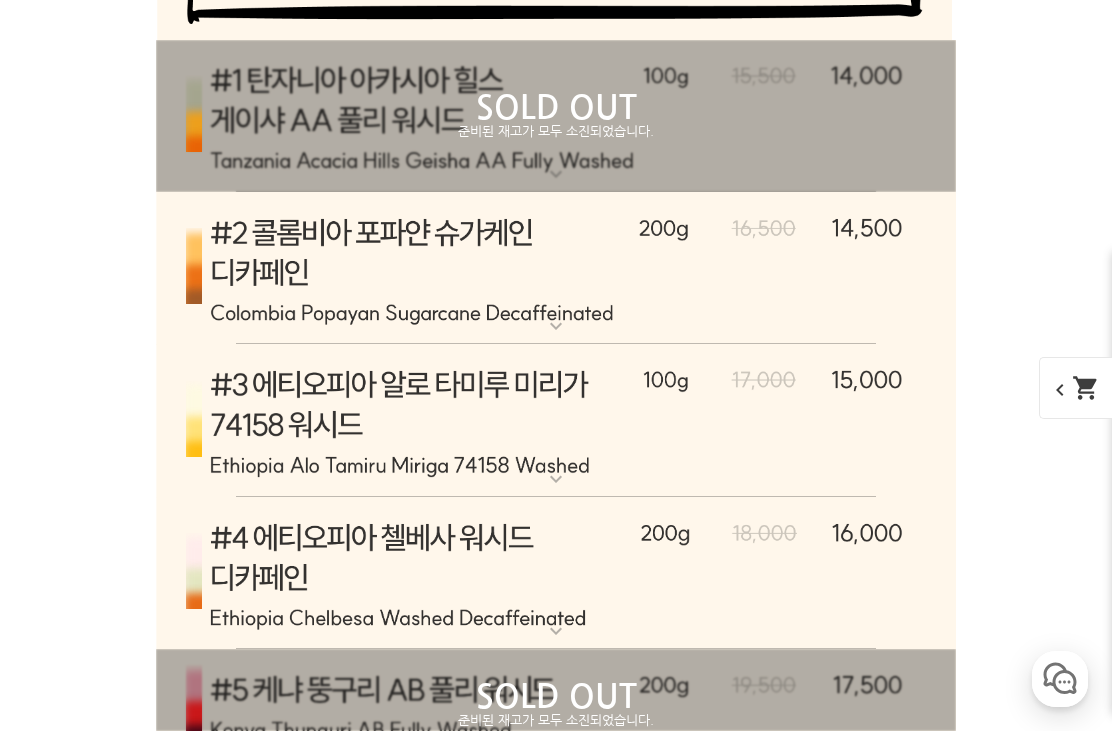 click at bounding box center [556, 269] 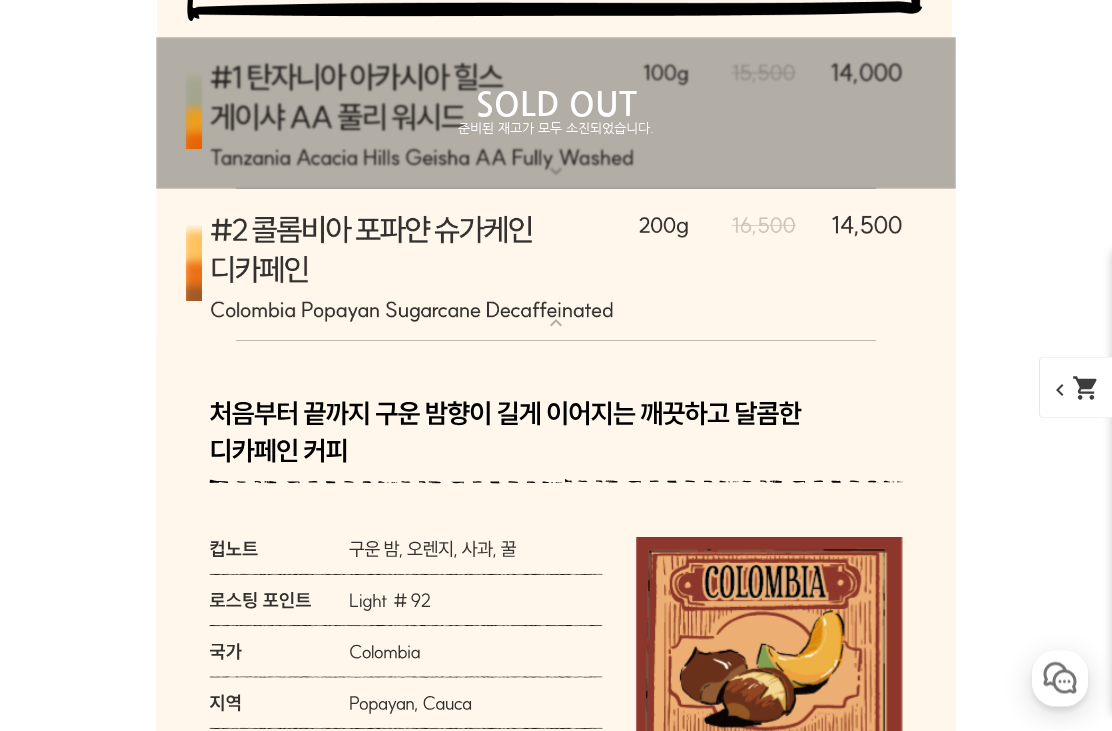 click at bounding box center [556, 267] 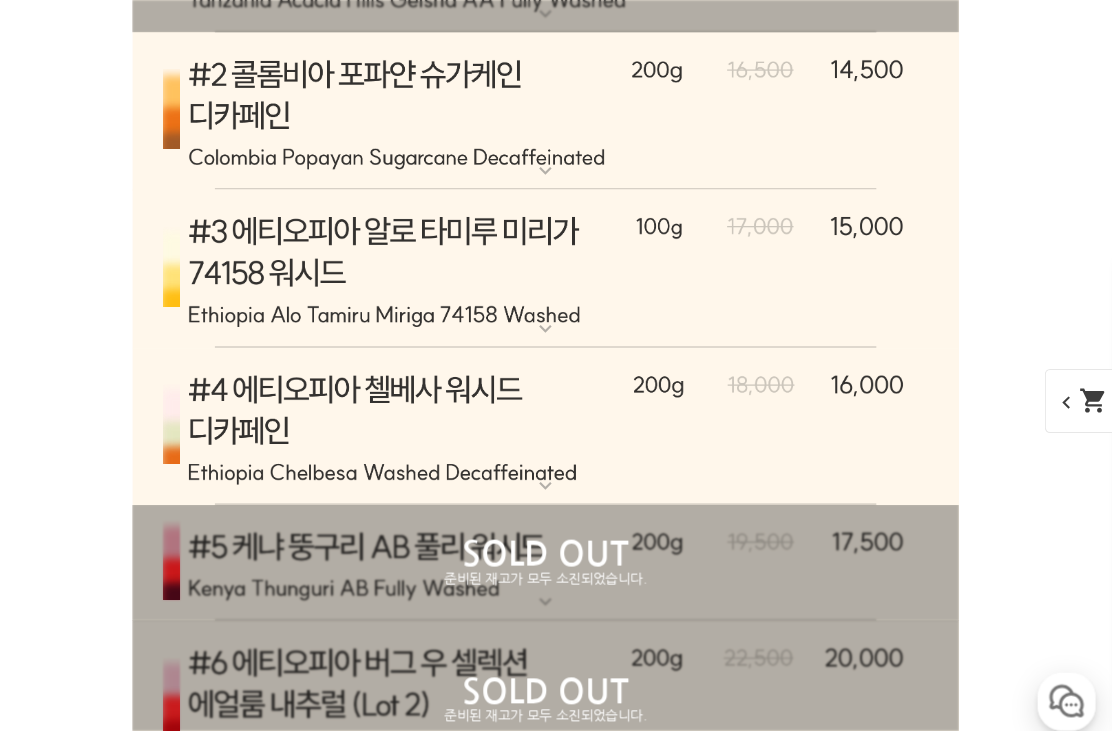 scroll, scrollTop: 10888, scrollLeft: 0, axis: vertical 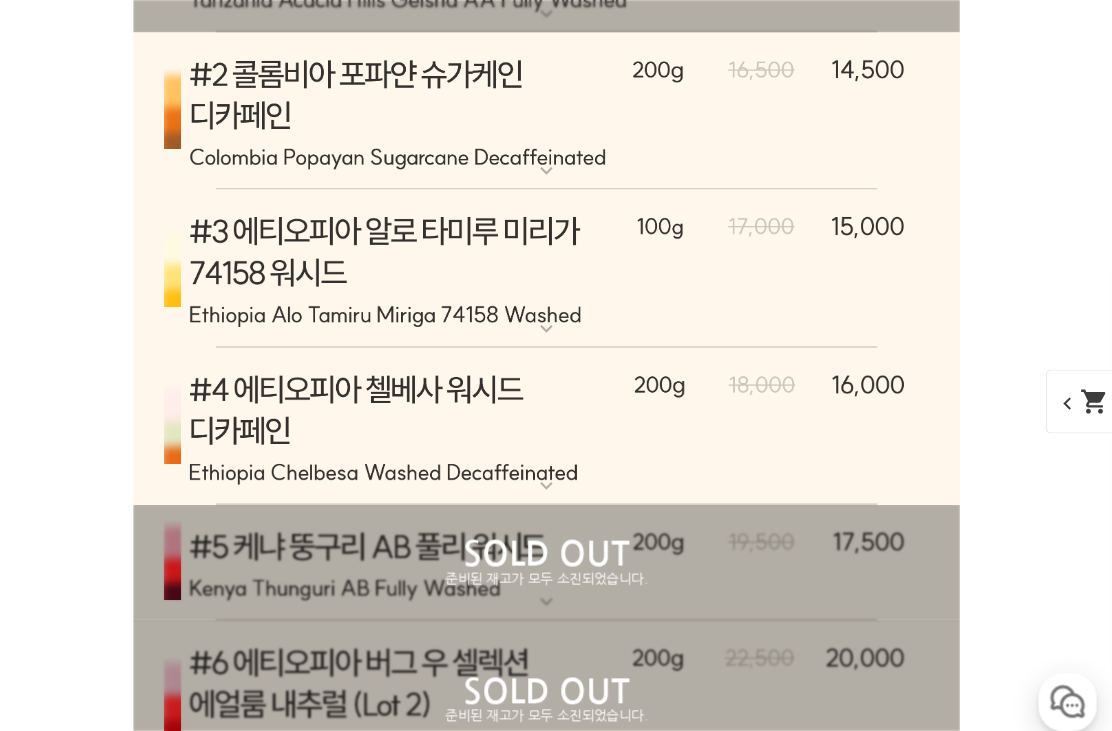click at bounding box center [556, 412] 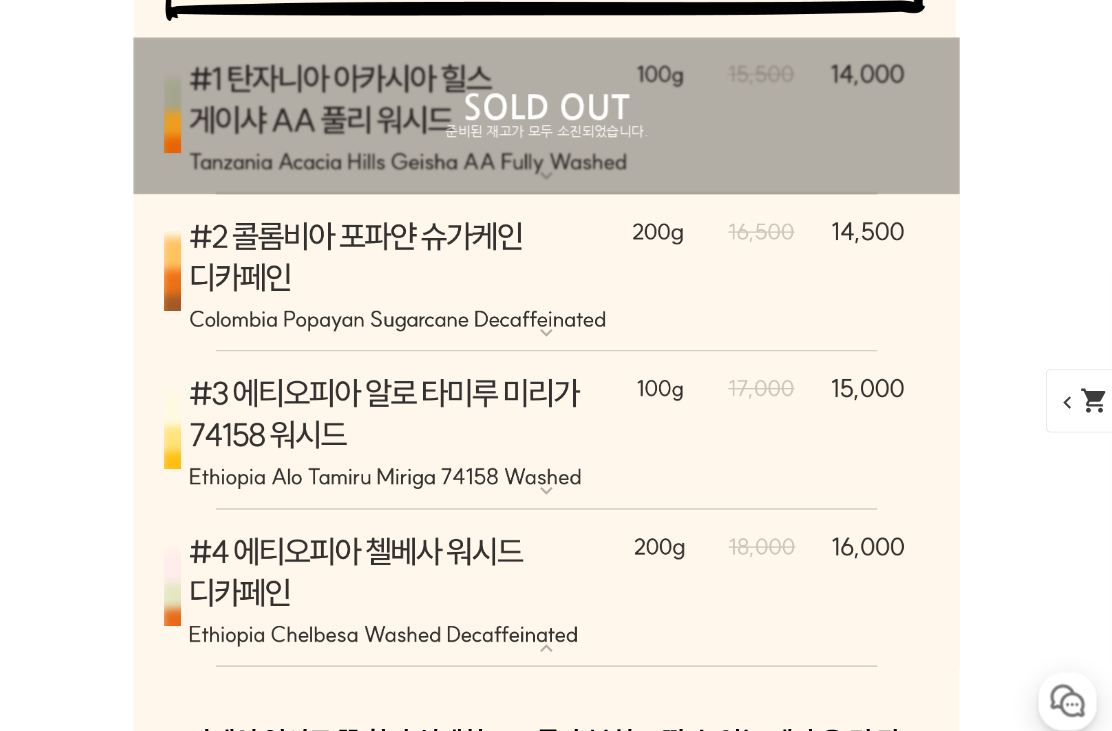 scroll, scrollTop: 10745, scrollLeft: 0, axis: vertical 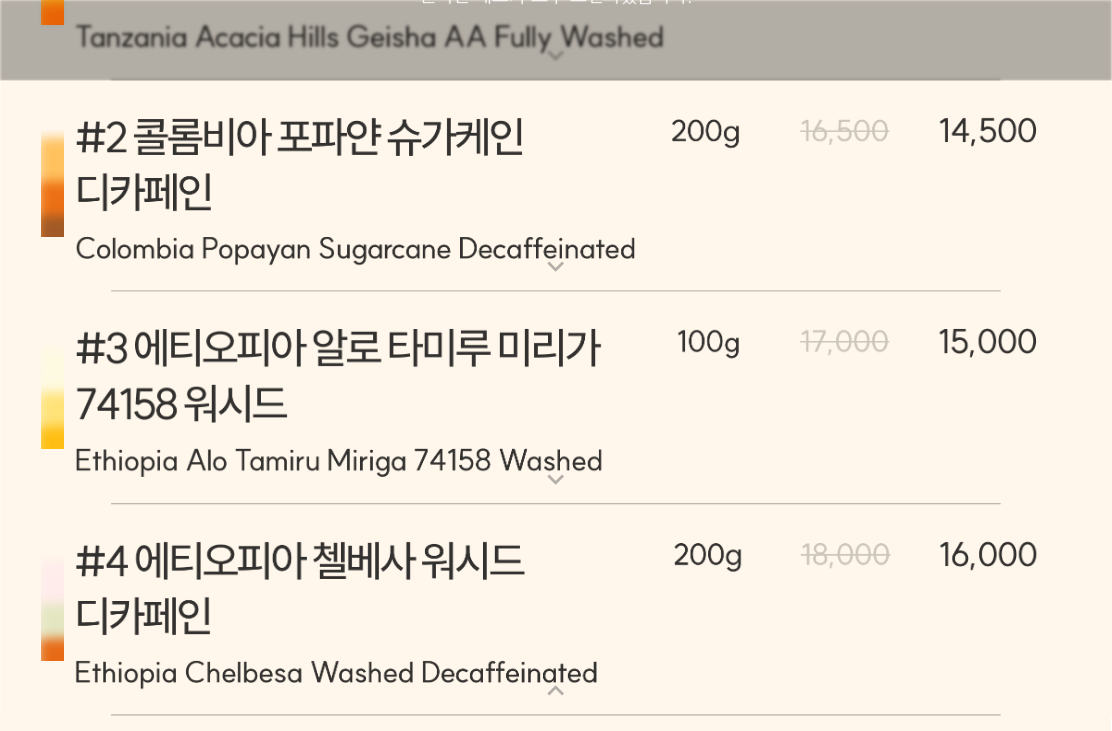 click at bounding box center [556, 402] 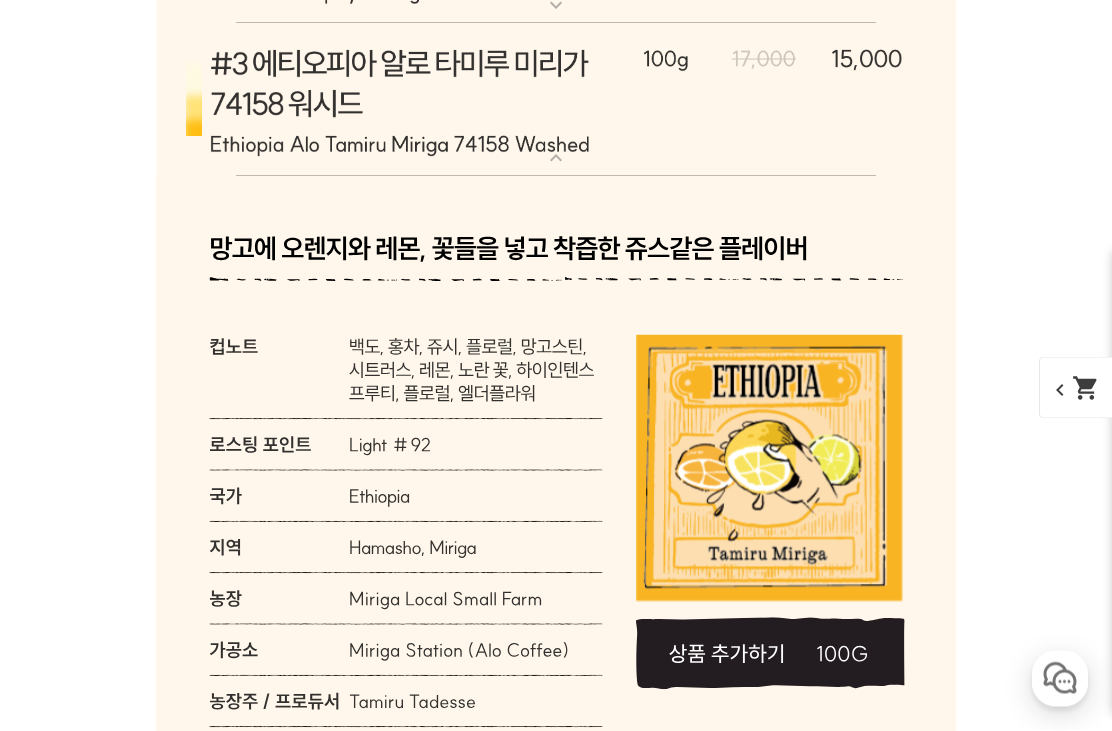 scroll, scrollTop: 11046, scrollLeft: 0, axis: vertical 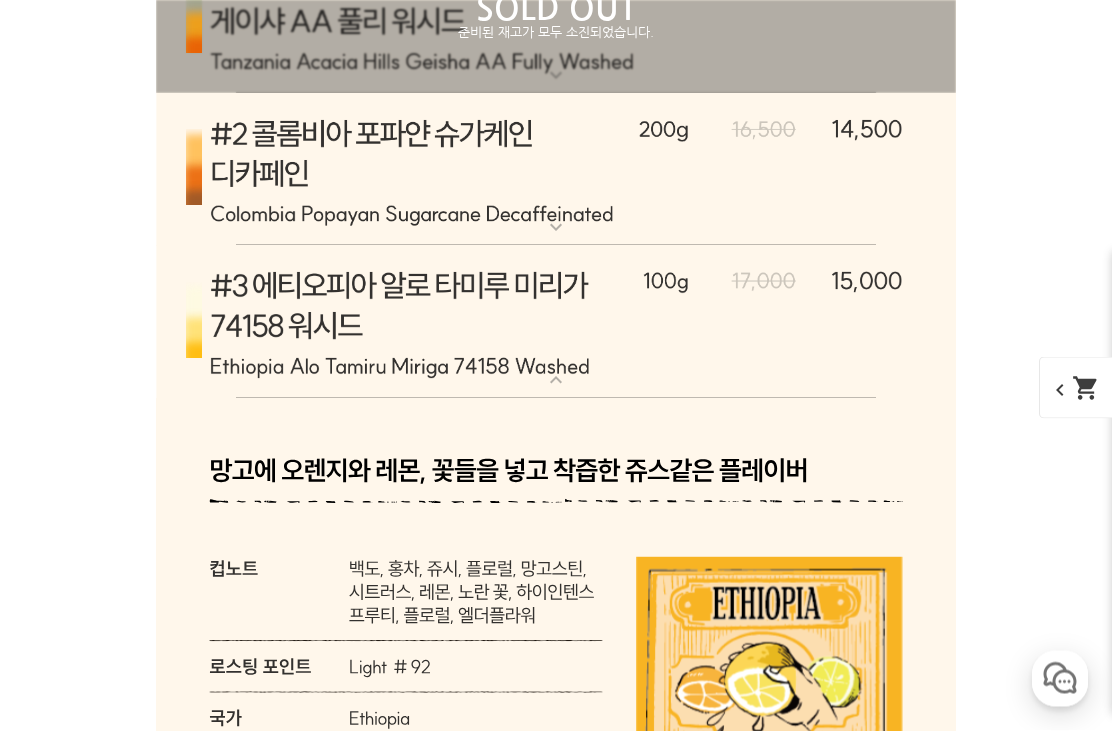 click at bounding box center (556, 171) 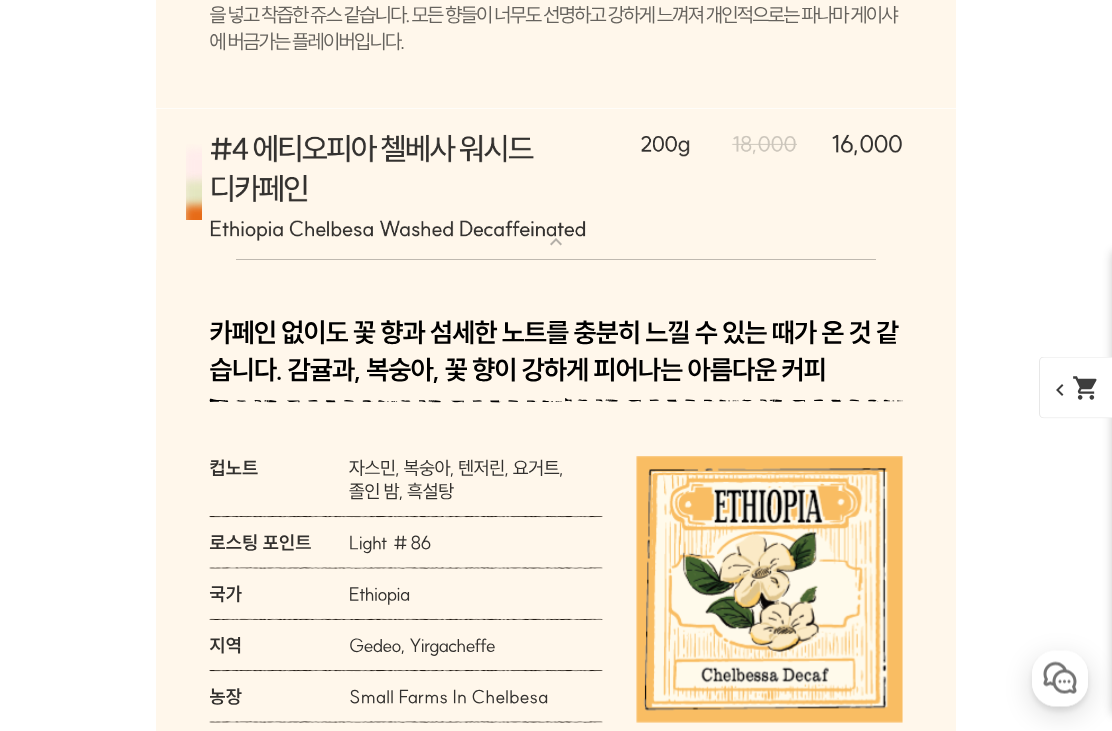 scroll, scrollTop: 13063, scrollLeft: 0, axis: vertical 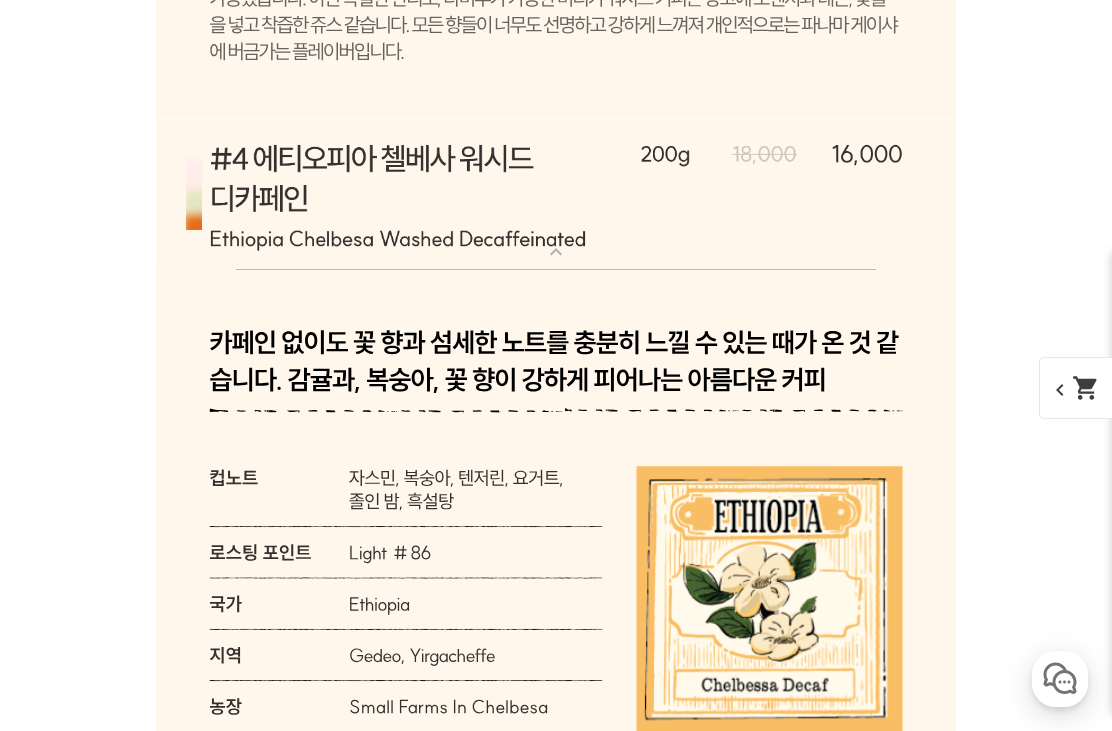 click at bounding box center (556, 194) 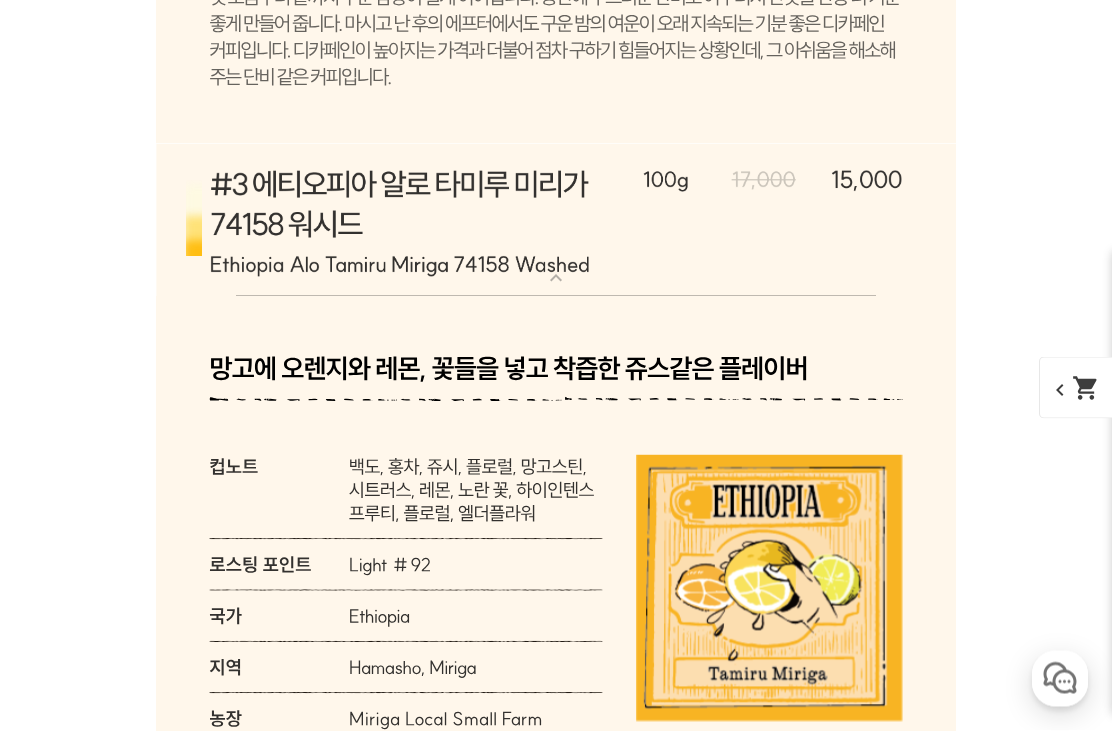scroll, scrollTop: 11772, scrollLeft: 0, axis: vertical 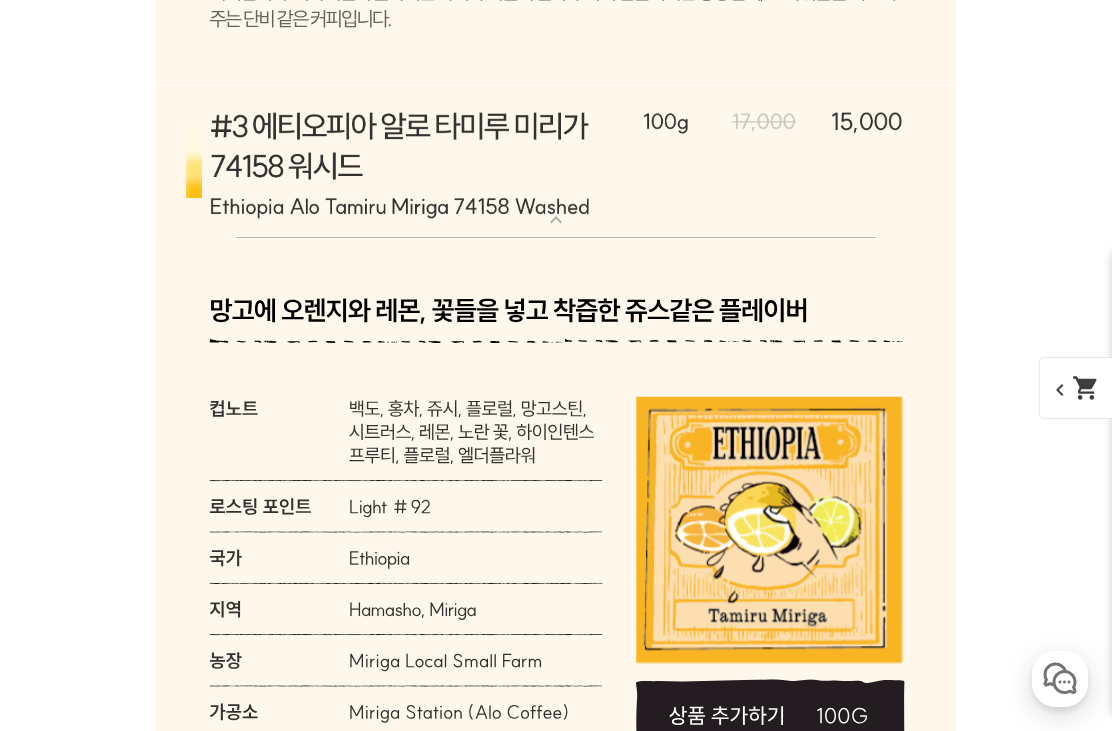 click at bounding box center (556, 162) 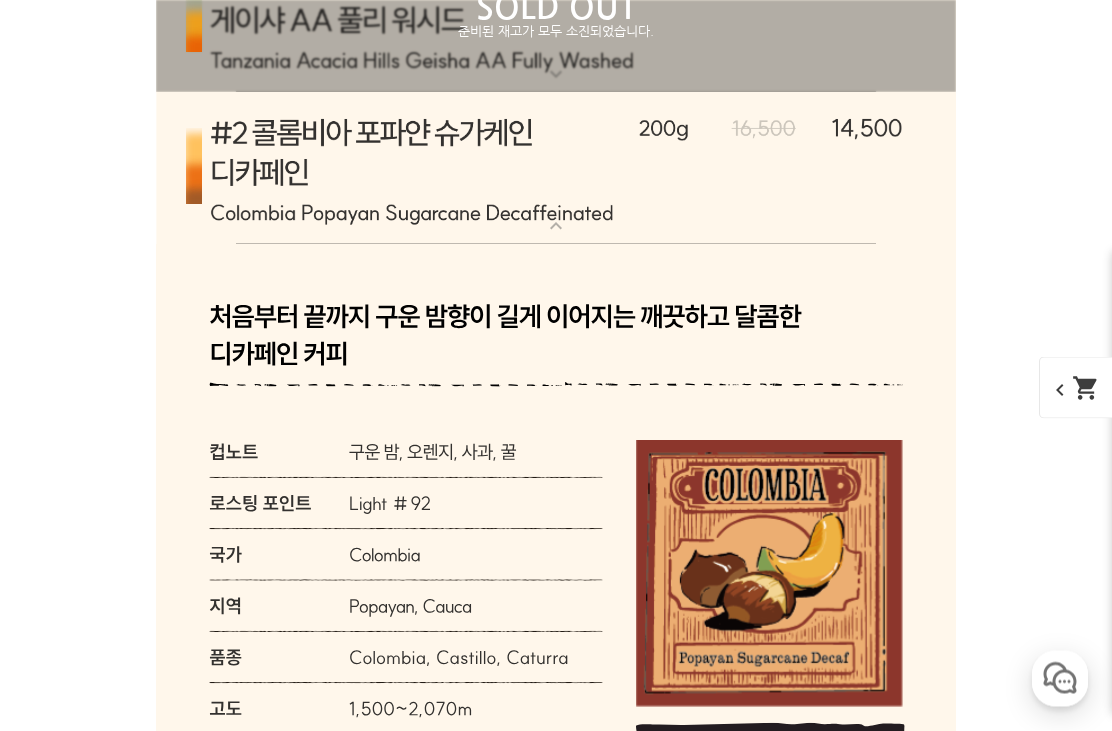 scroll, scrollTop: 10827, scrollLeft: 0, axis: vertical 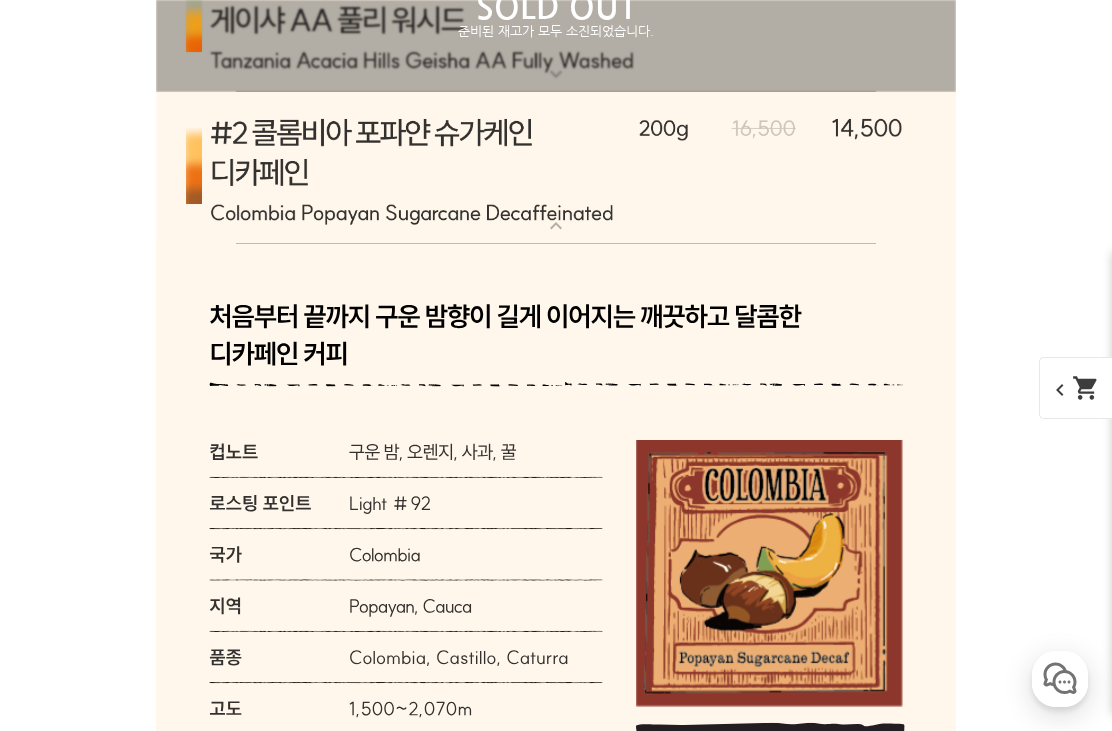 click at bounding box center (556, 169) 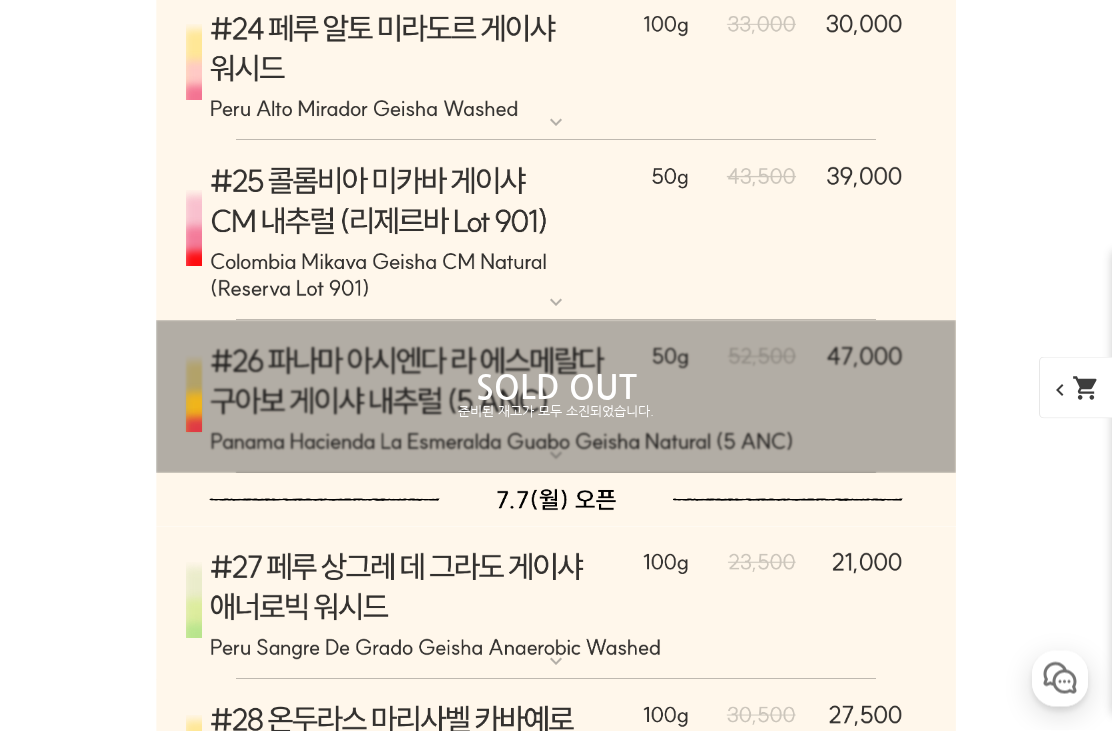 scroll, scrollTop: 14445, scrollLeft: 0, axis: vertical 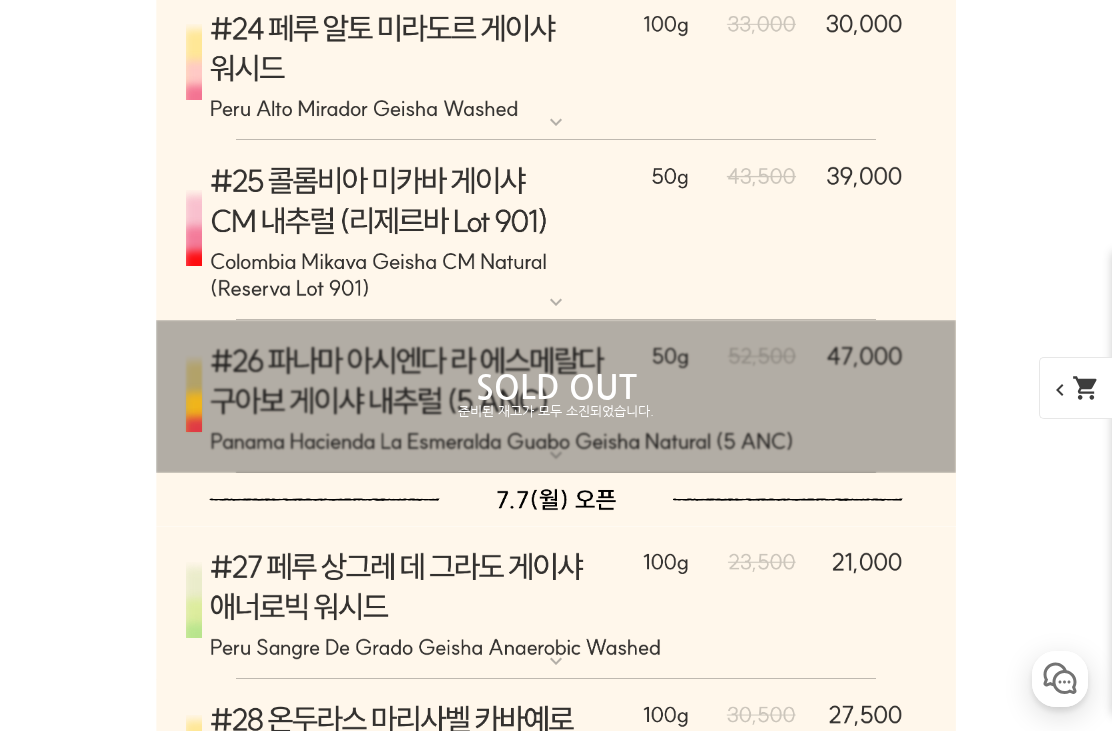 click at bounding box center (556, 230) 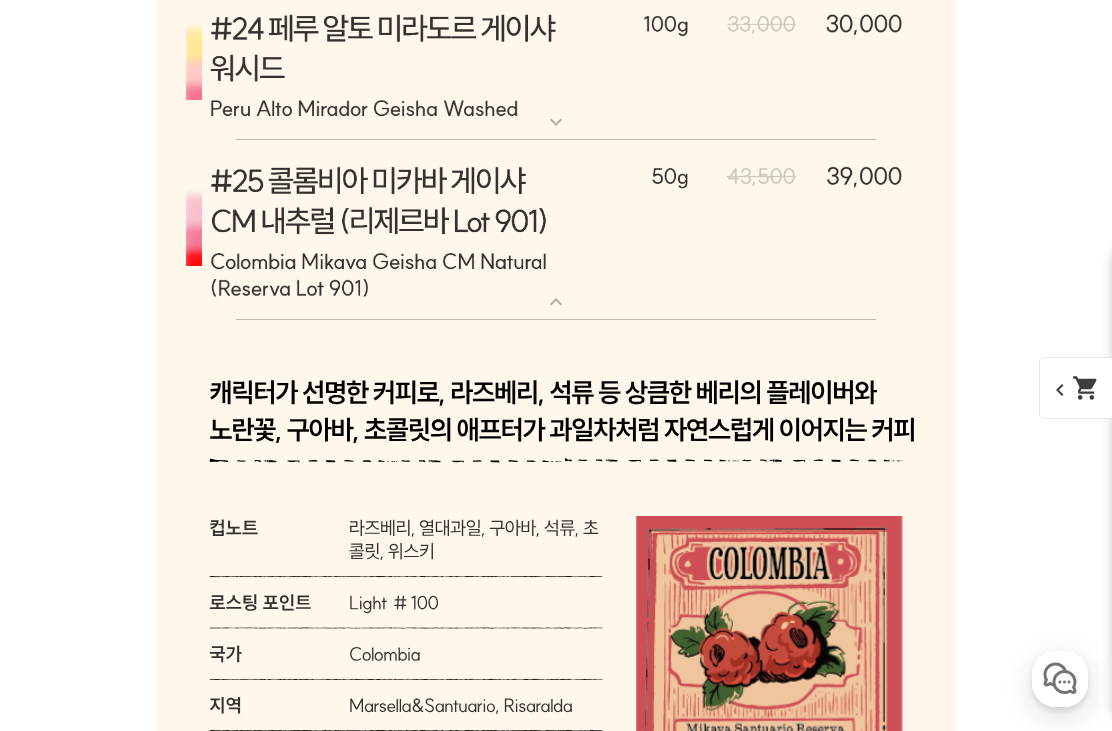 click at bounding box center (556, 230) 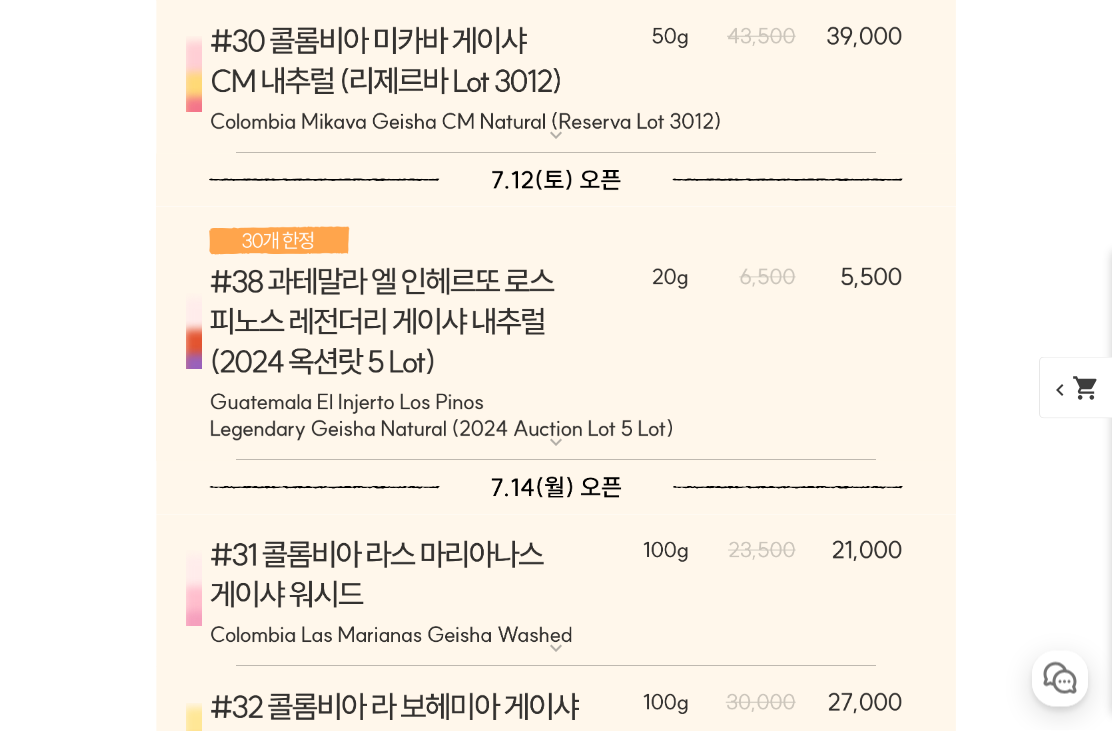 scroll, scrollTop: 15429, scrollLeft: 0, axis: vertical 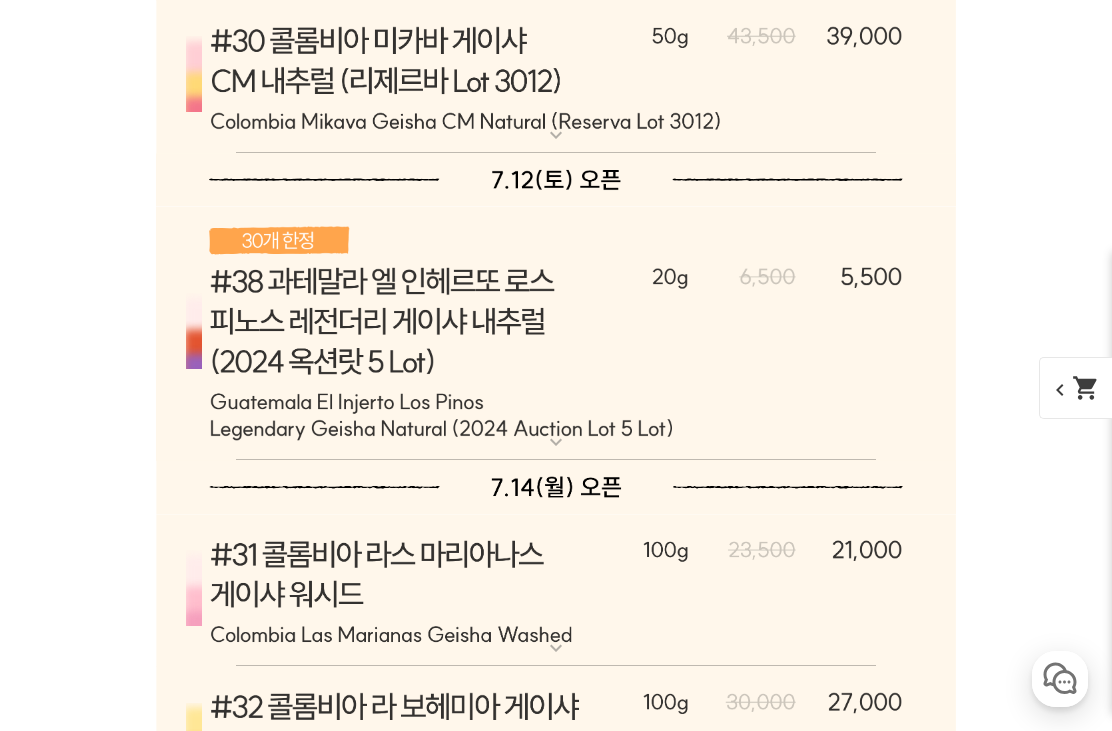 click at bounding box center [556, 333] 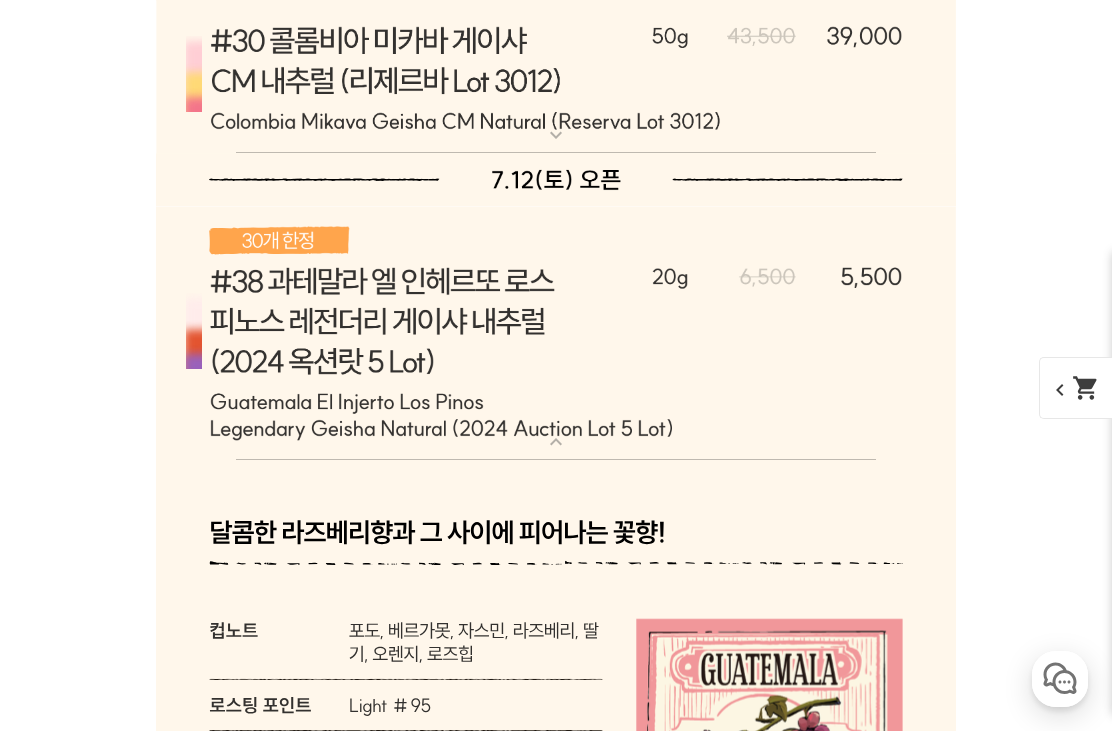 click at bounding box center [556, 333] 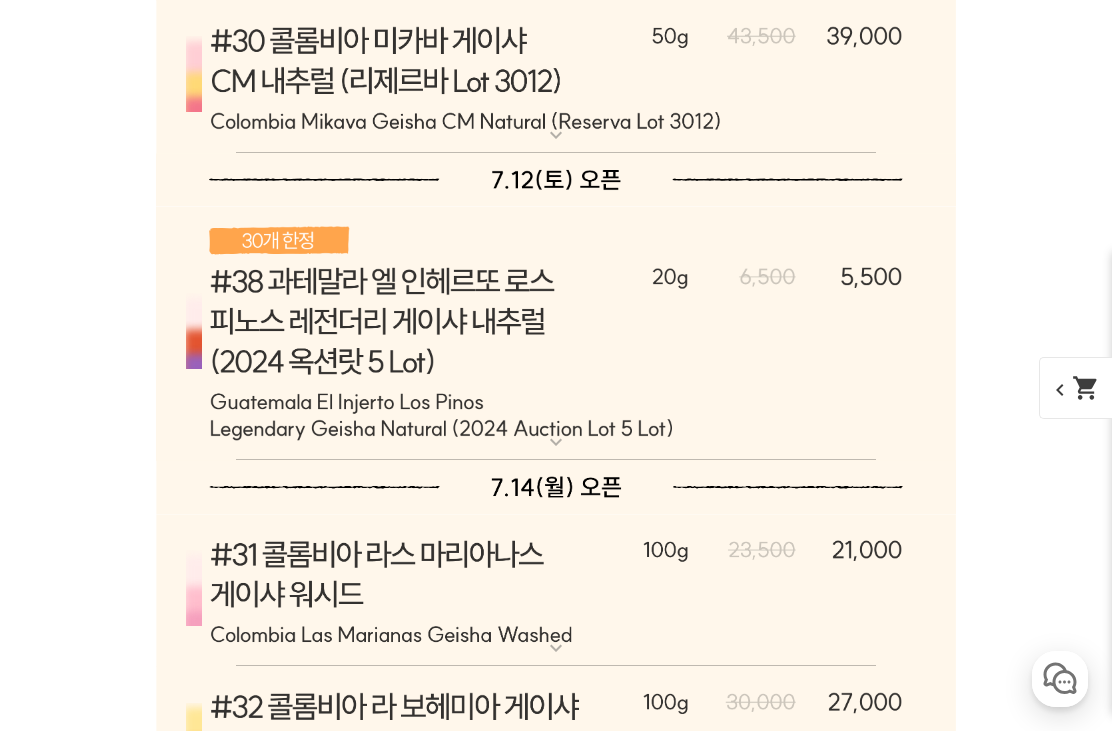 click at bounding box center [556, 333] 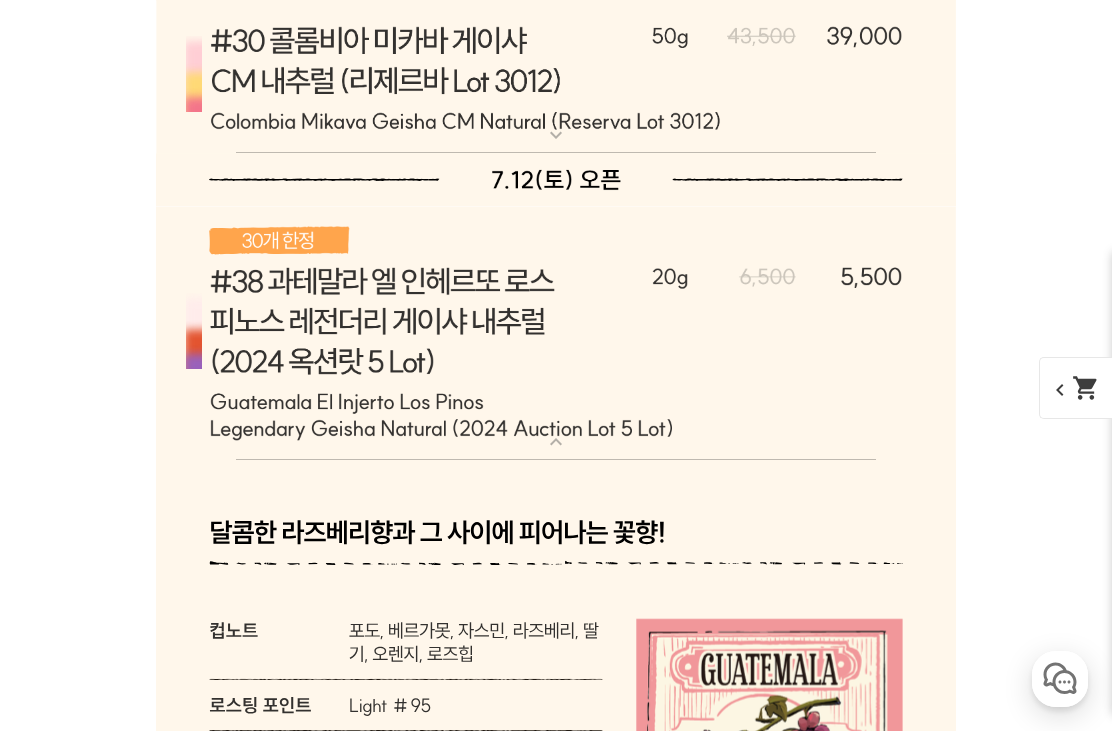click at bounding box center [556, 333] 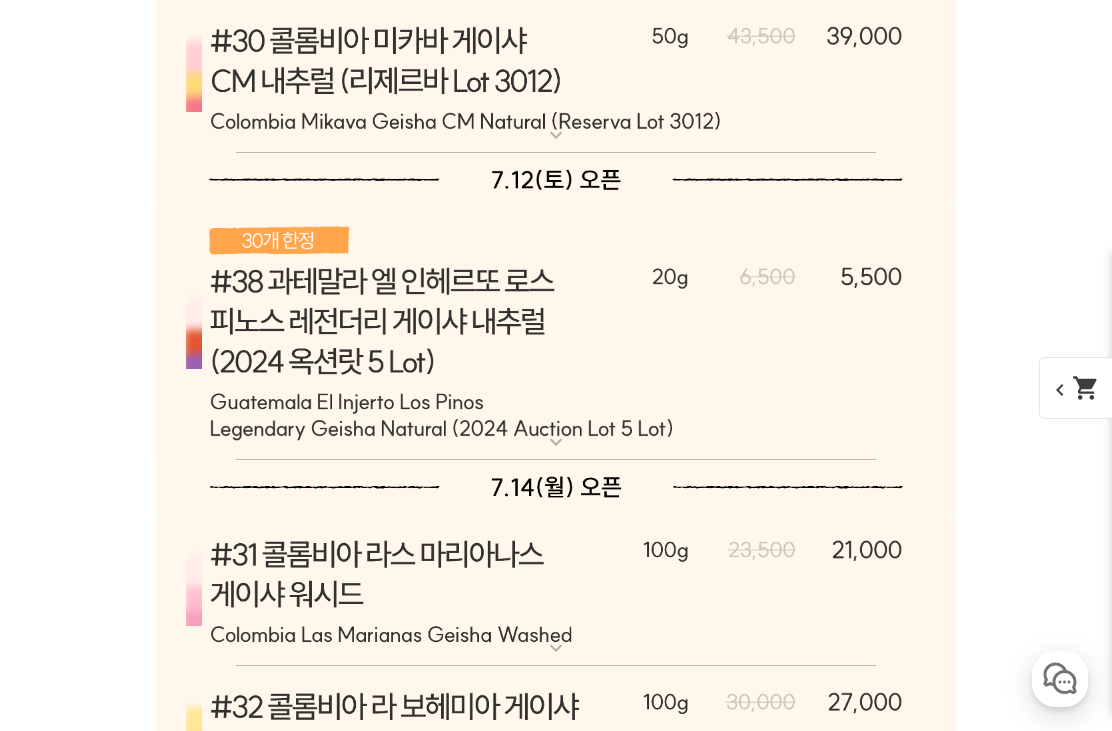 click at bounding box center [556, 333] 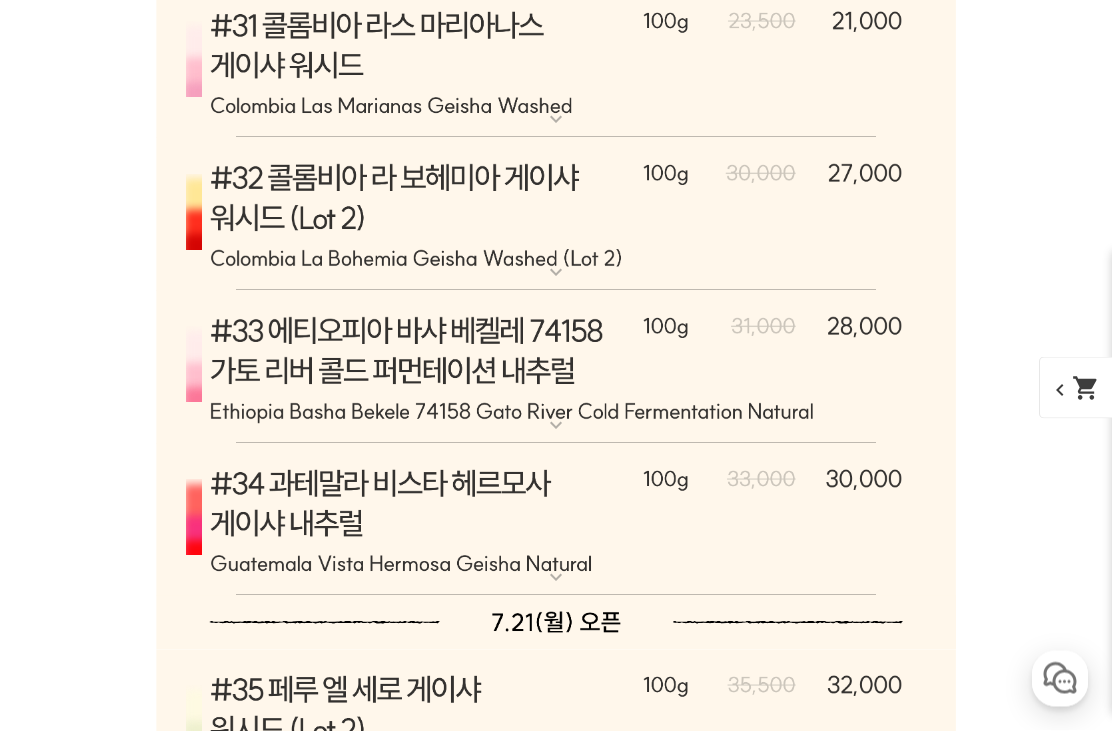 scroll, scrollTop: 17094, scrollLeft: 0, axis: vertical 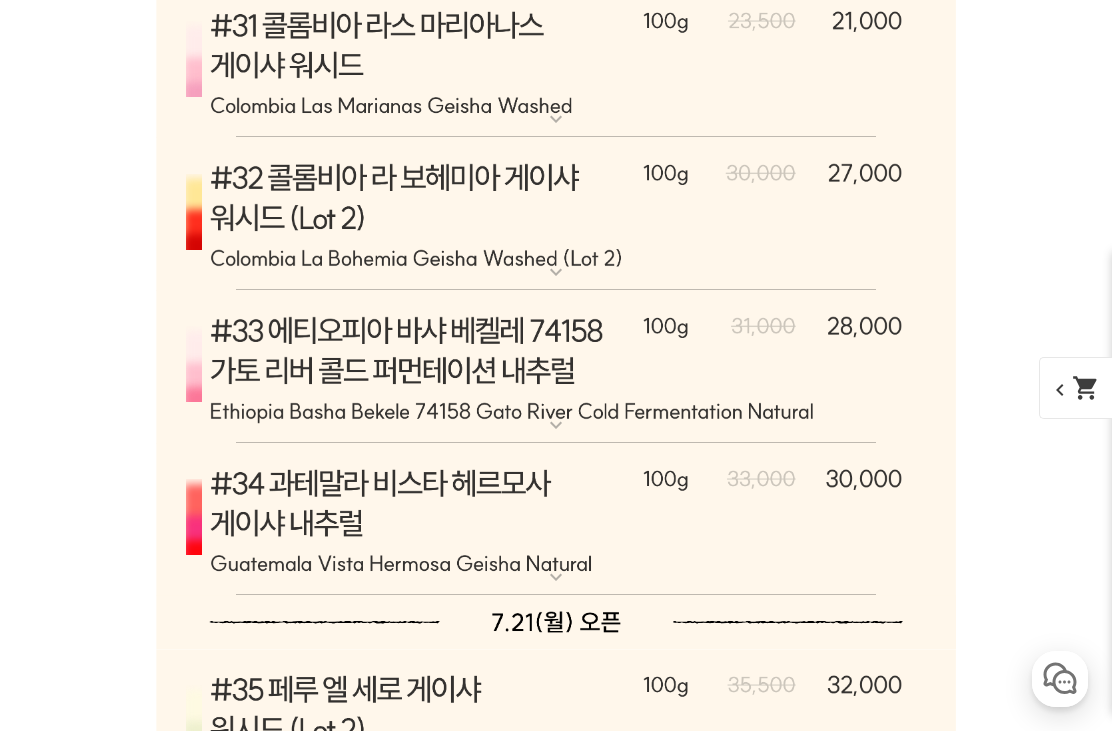 click at bounding box center [556, 367] 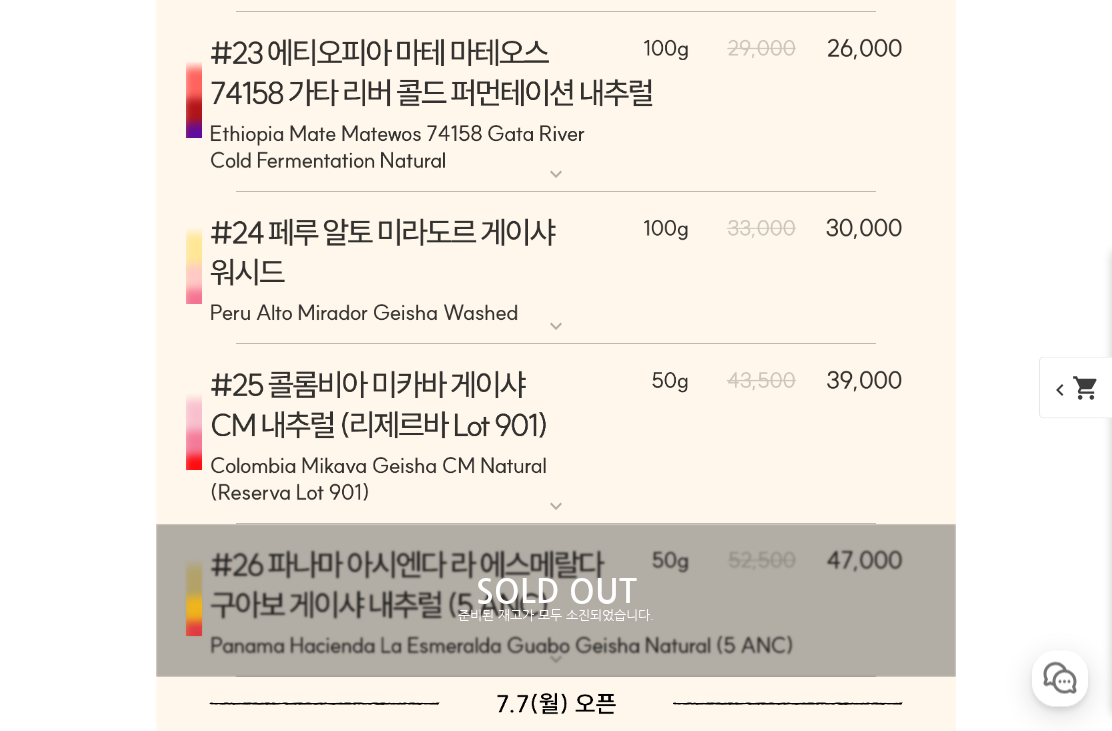 scroll, scrollTop: 14179, scrollLeft: 0, axis: vertical 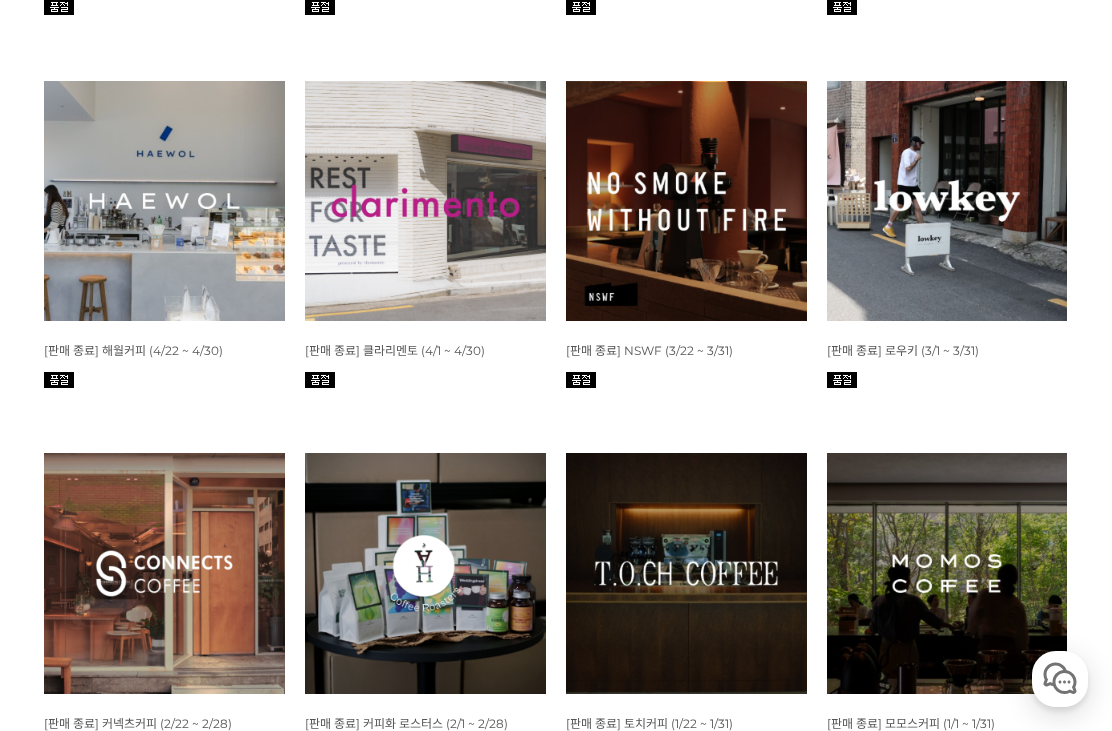 click at bounding box center [164, 201] 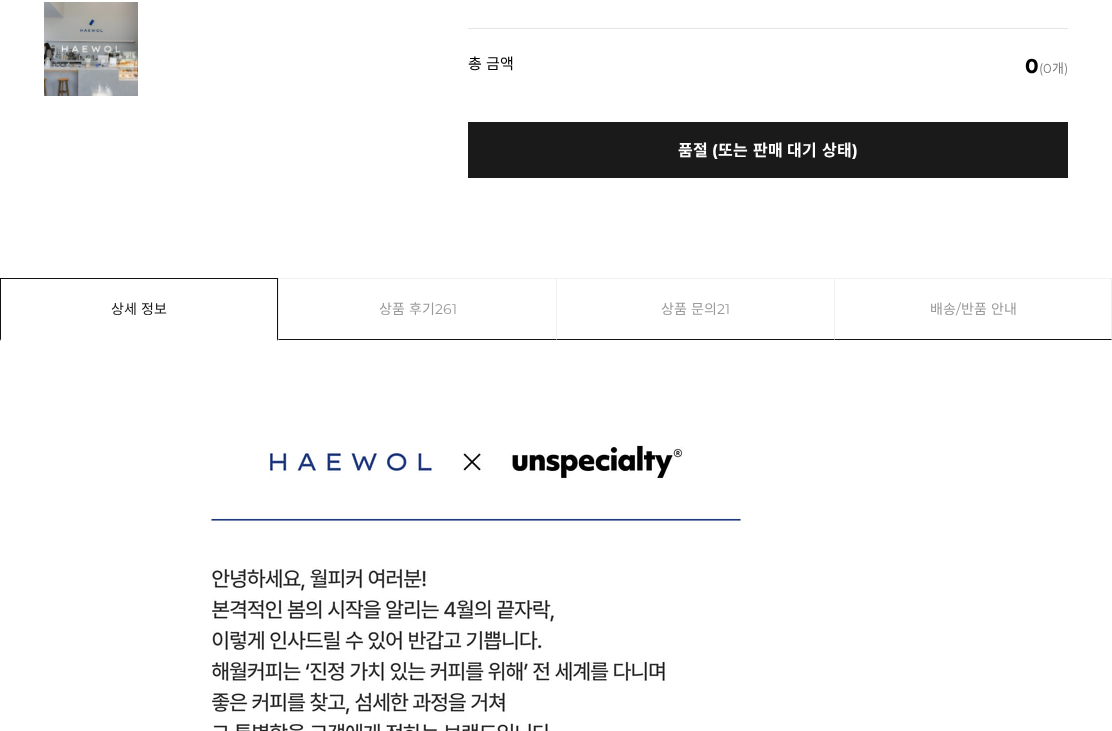 scroll, scrollTop: 946, scrollLeft: 0, axis: vertical 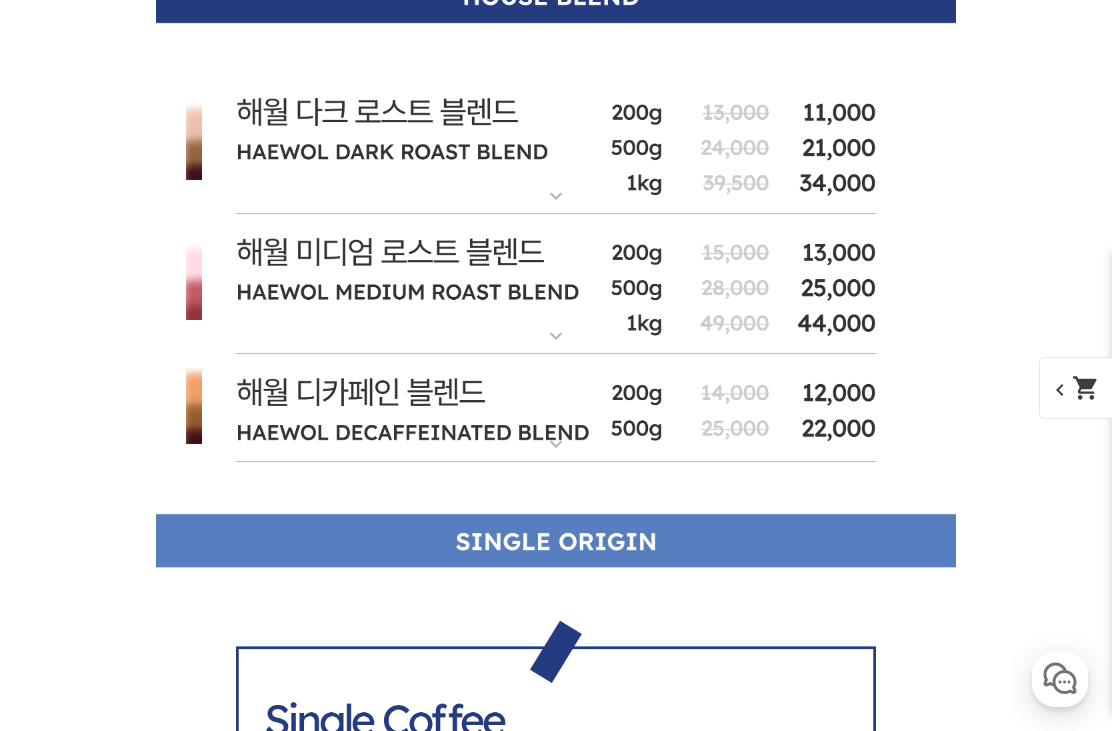 click at bounding box center [556, 284] 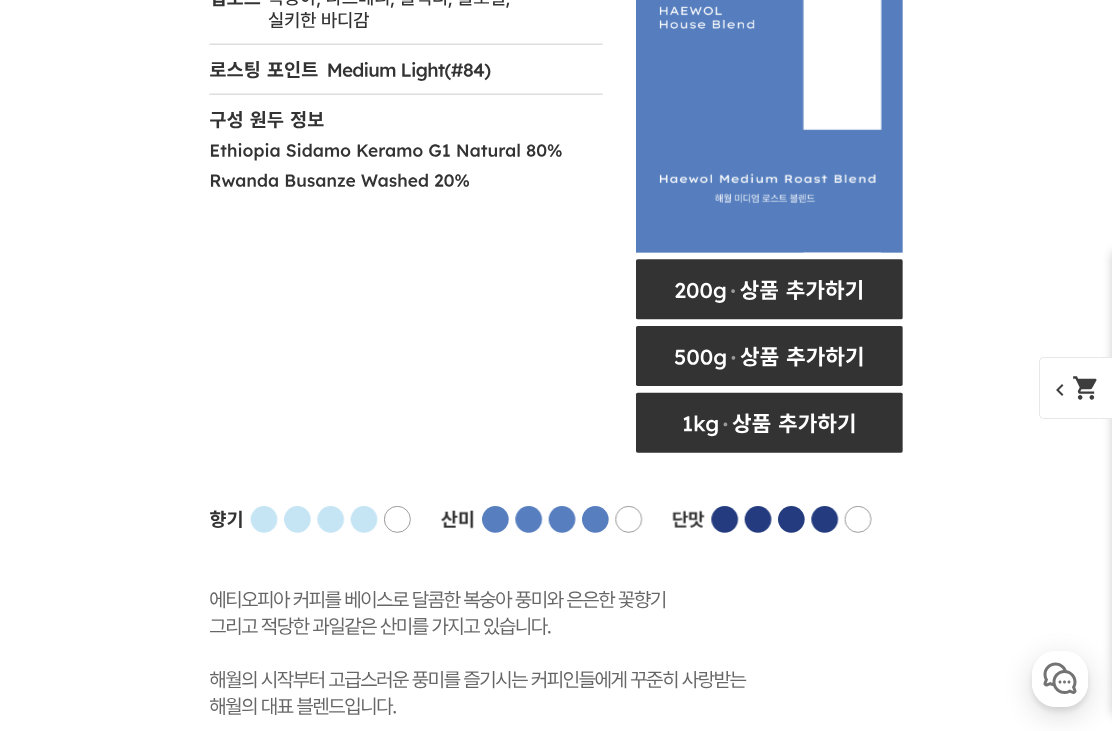 scroll, scrollTop: 7857, scrollLeft: 0, axis: vertical 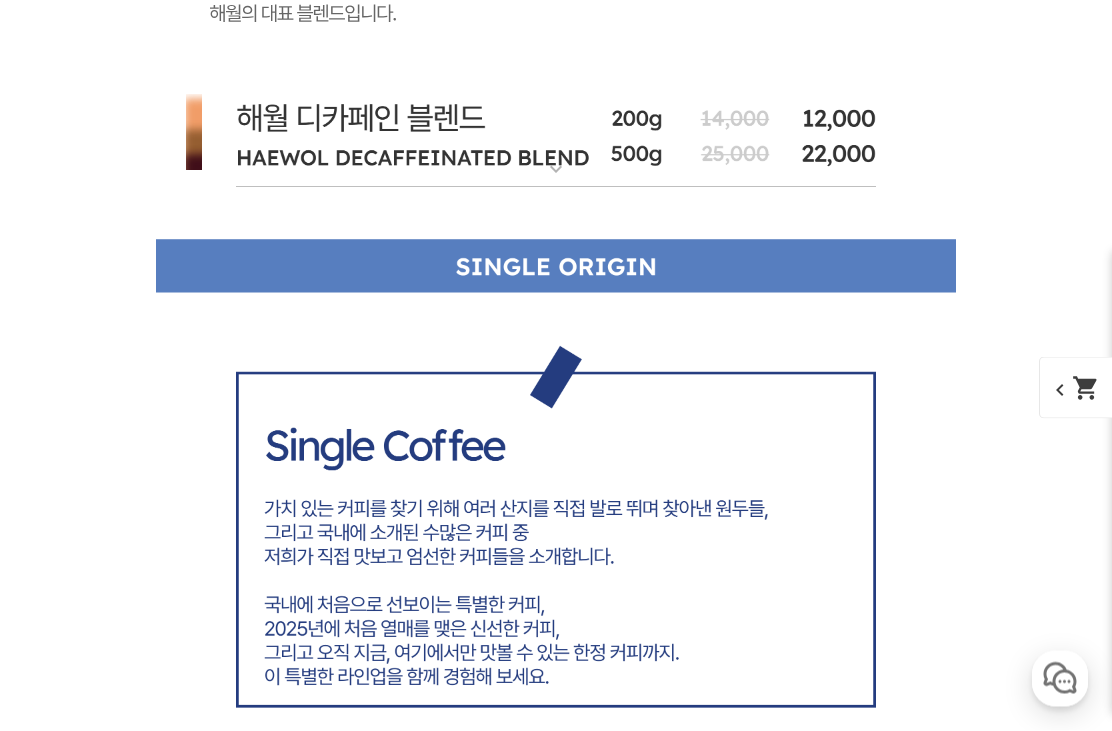 click at bounding box center (556, 135) 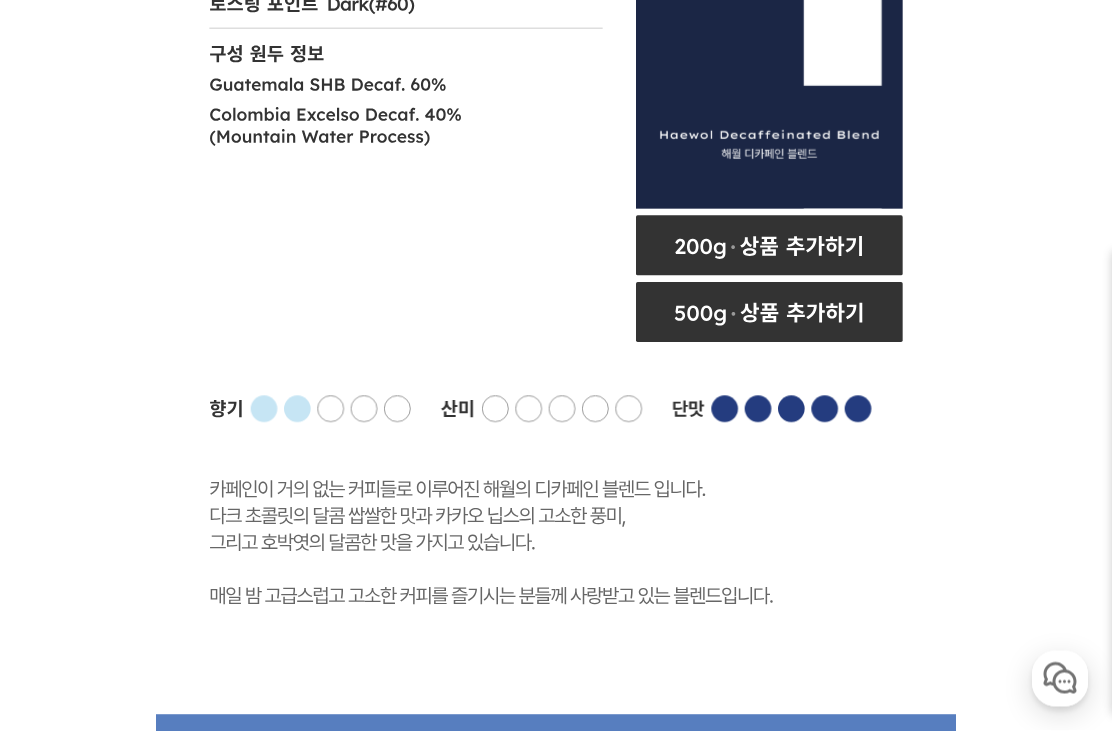 scroll, scrollTop: 8959, scrollLeft: 0, axis: vertical 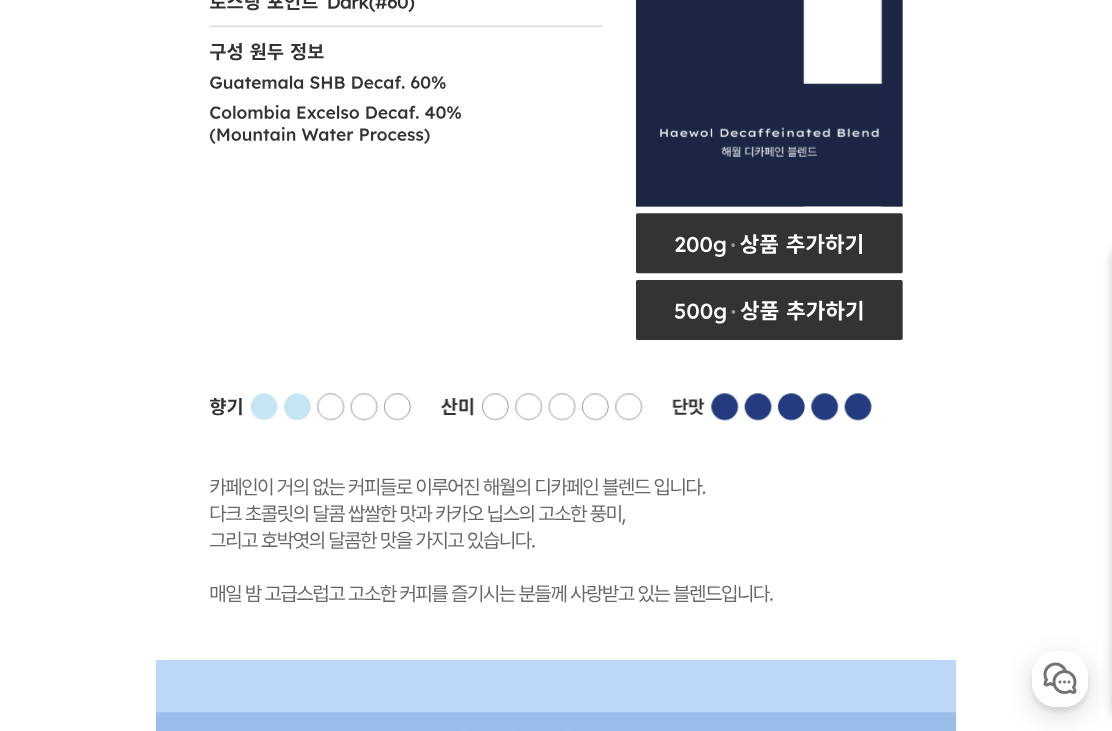 click on "게시글 신고하기
신고사유
관련없는 내용
욕설/비방
개인정보유출
광고/홍보글
기타
신고해주신 내용은 쇼핑몰 운영자의 검토 후 내부 운영 정책에 의해 처리가 진행됩니다.
신고
취소
닫기
상세 정보
상품 후기  261
상품 문의  21
배송/반품 안내
상세 정보
배송/반품 안내
상품 후기  261
상품 문의  21
﻿ 현재 구매 가능한 상품만 보기  고소한 커피 보기   expand_more  파우스 삼촌네 상큼한 복숭아(언스페셜티 블렌드)  expand_more   expand_more" at bounding box center (556, 965) 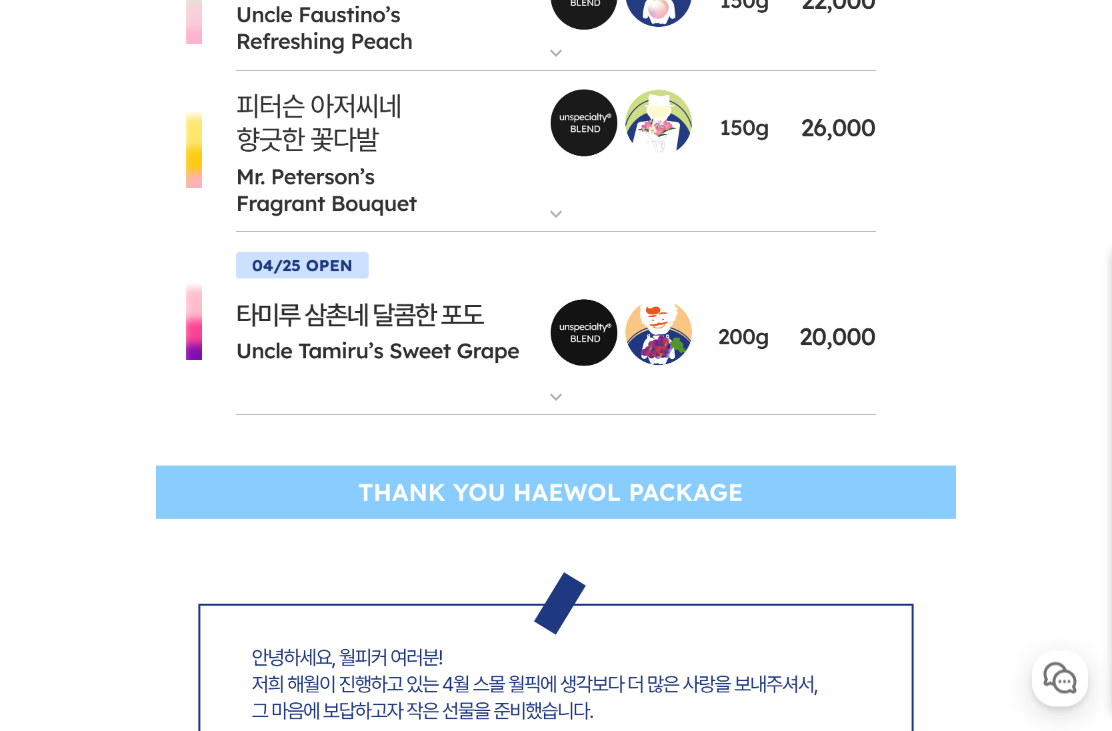 scroll, scrollTop: 6212, scrollLeft: 0, axis: vertical 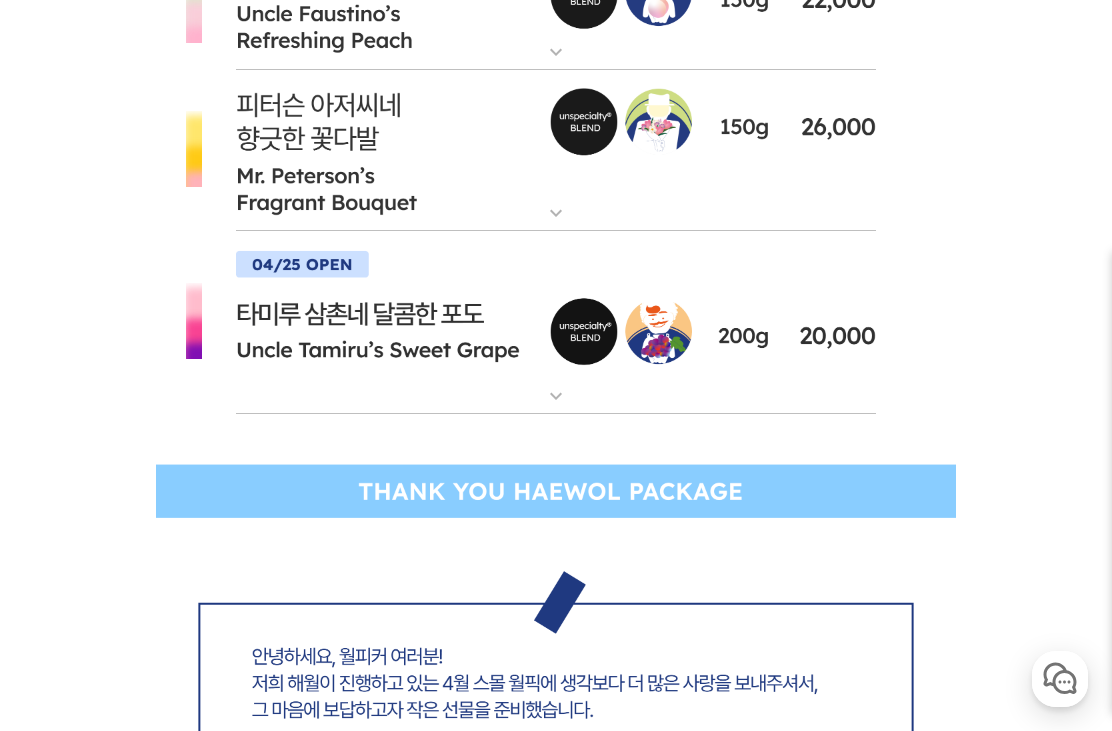 click at bounding box center (556, 323) 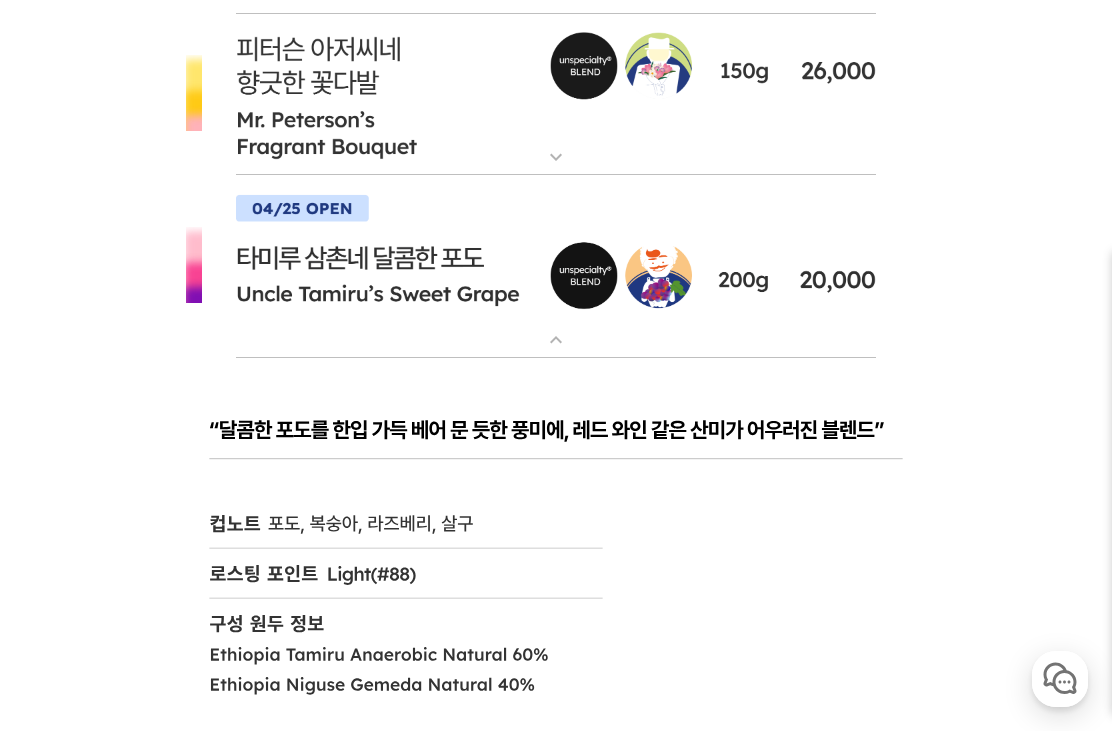 scroll, scrollTop: 6261, scrollLeft: 0, axis: vertical 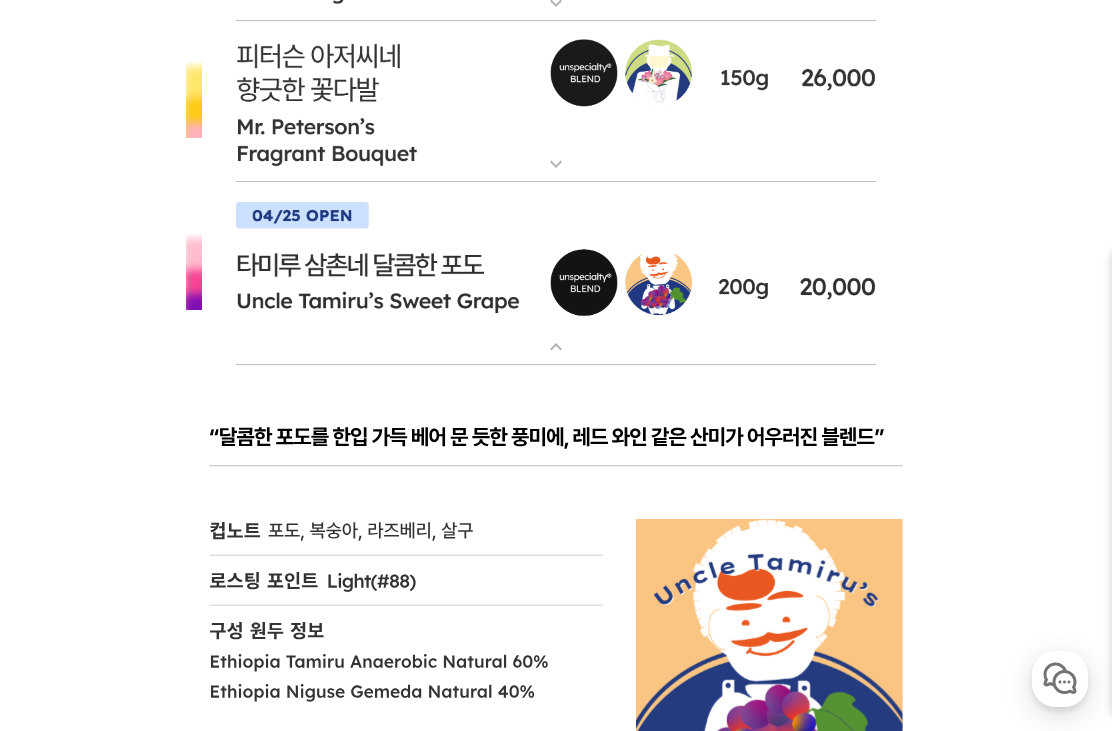 click at bounding box center (556, 274) 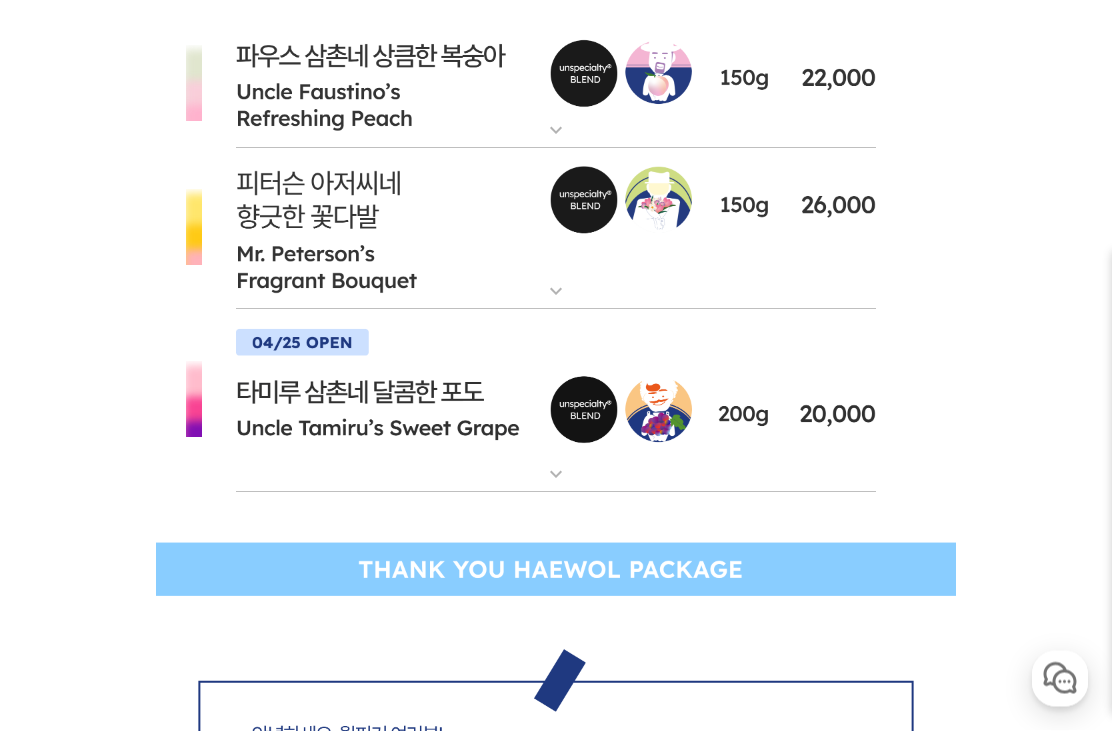 scroll, scrollTop: 6132, scrollLeft: 0, axis: vertical 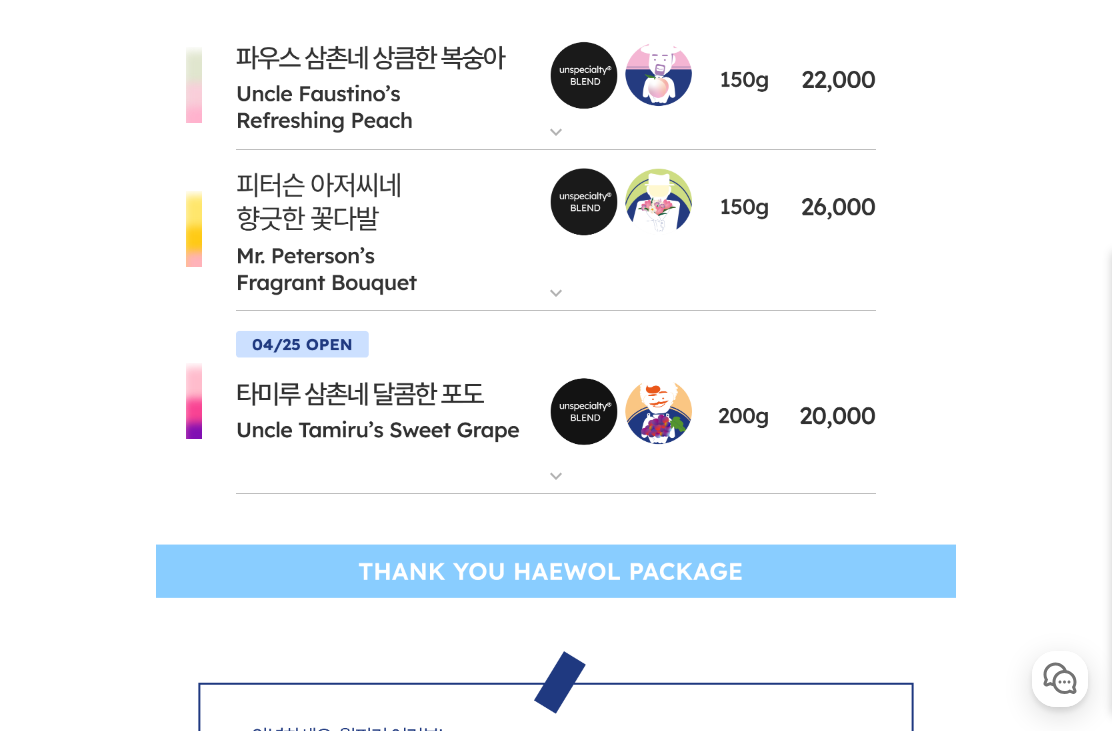 click at bounding box center [556, 231] 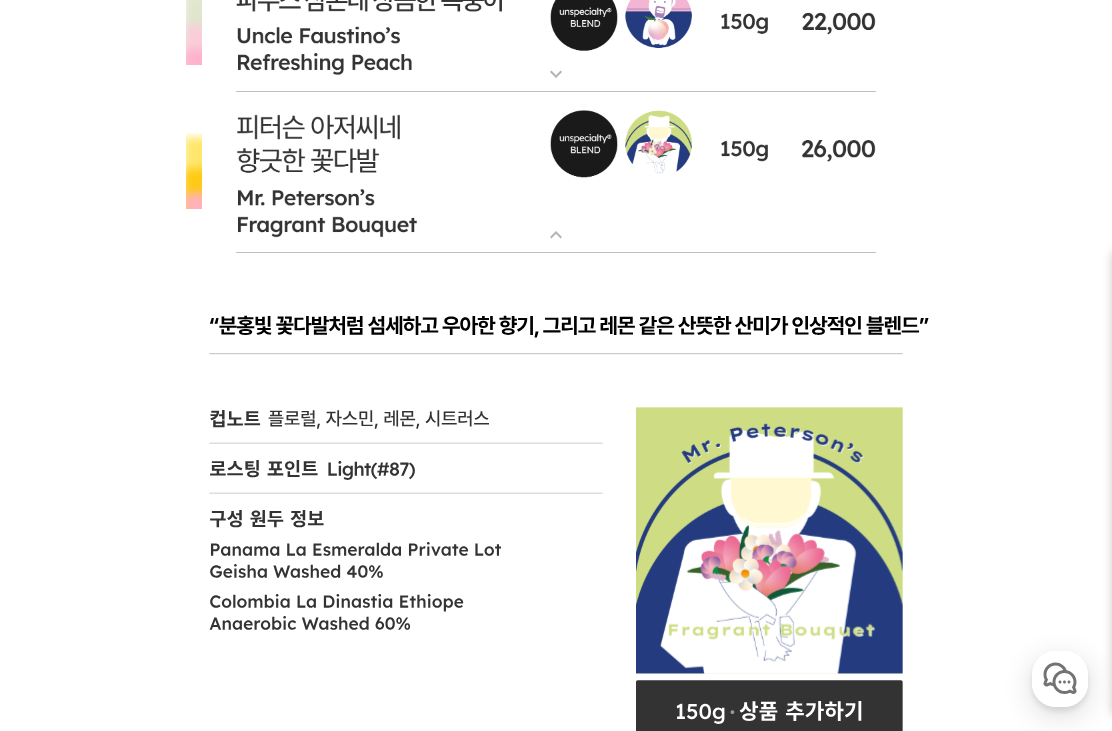 scroll, scrollTop: 6191, scrollLeft: 0, axis: vertical 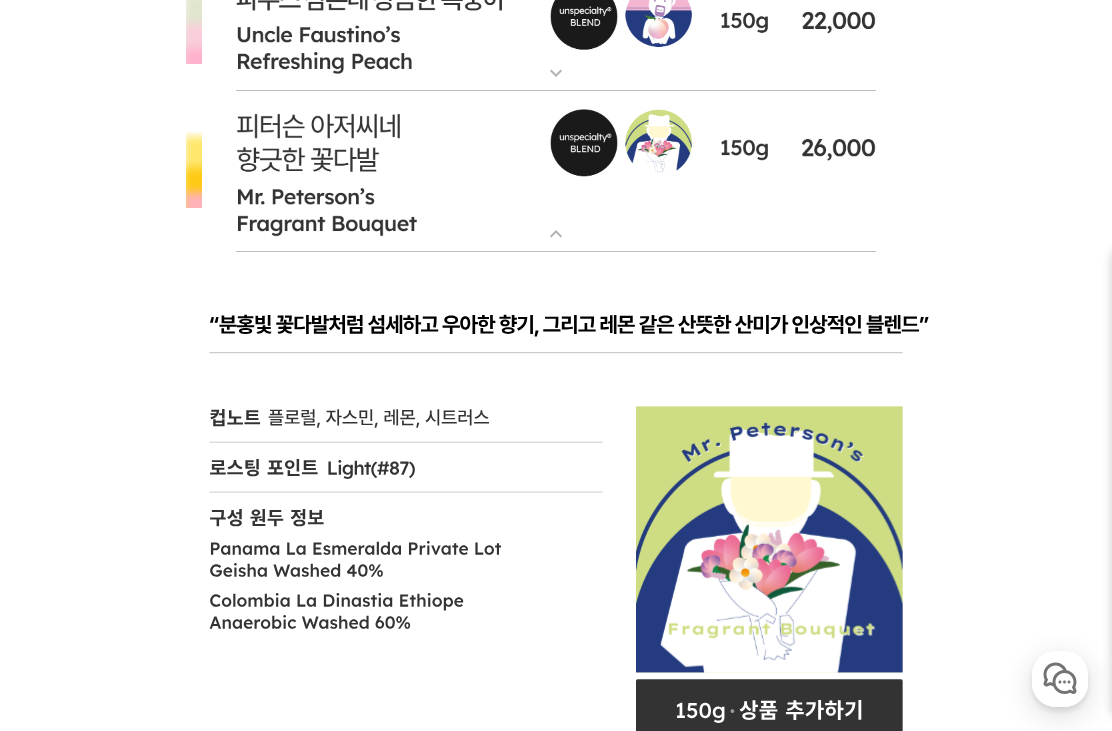 click at bounding box center (556, 172) 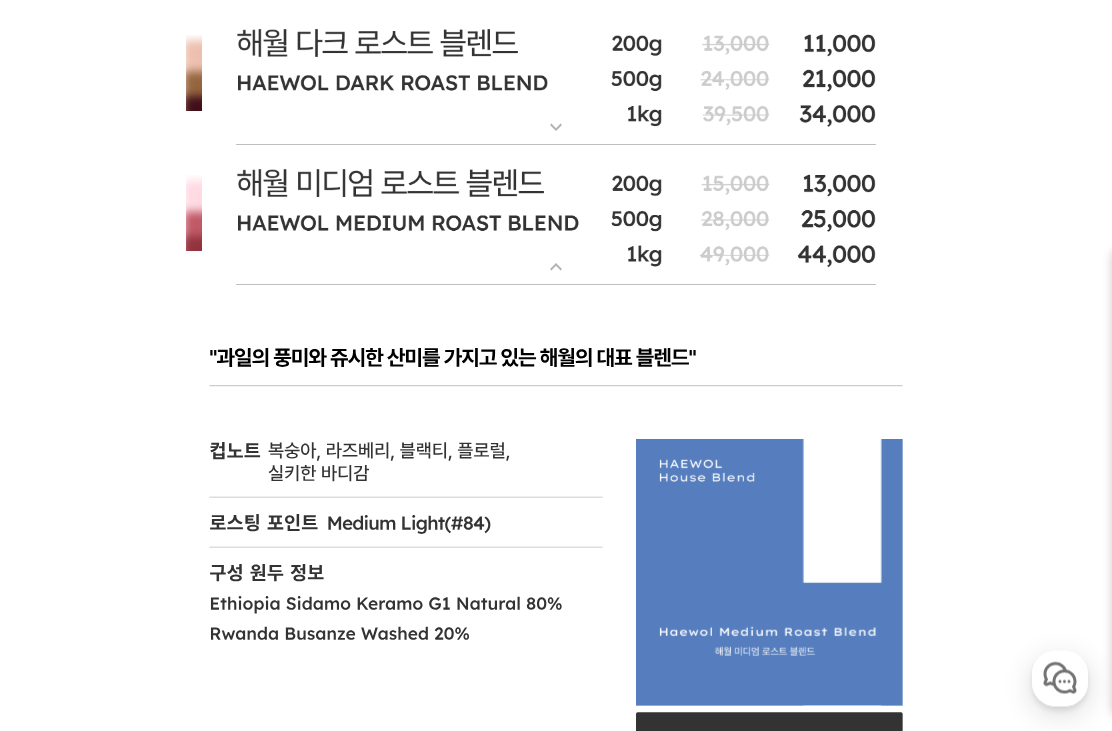 scroll, scrollTop: 7412, scrollLeft: 0, axis: vertical 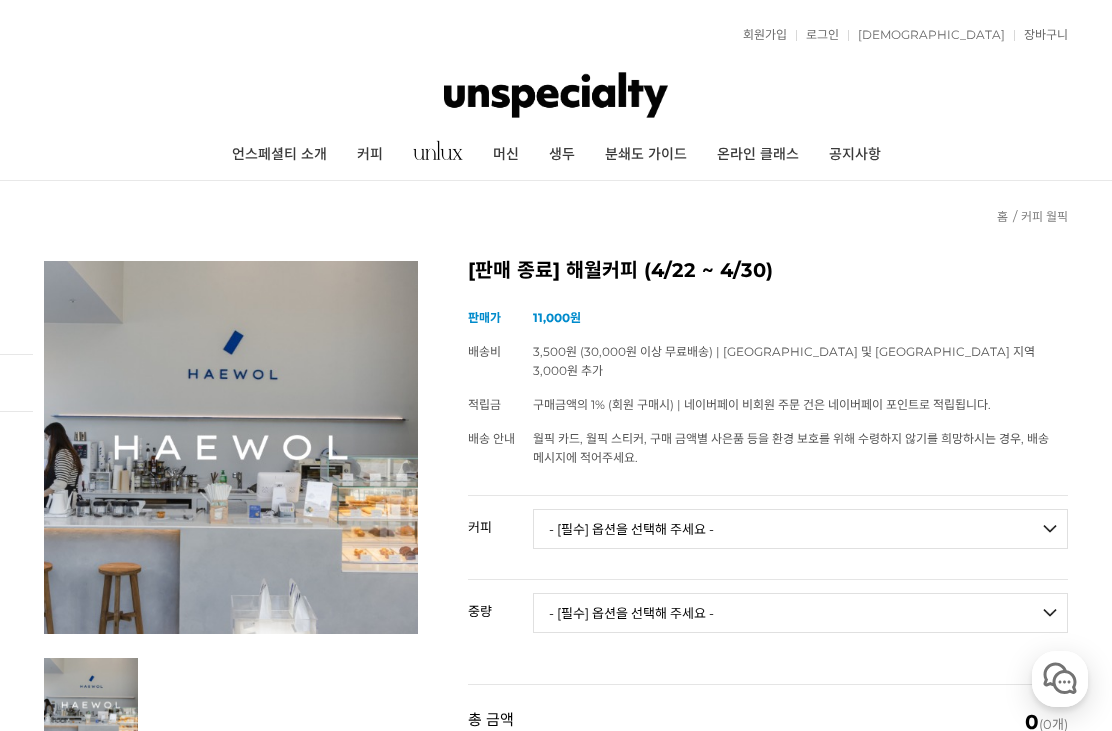 click on "[DEMOGRAPHIC_DATA]" at bounding box center (926, 35) 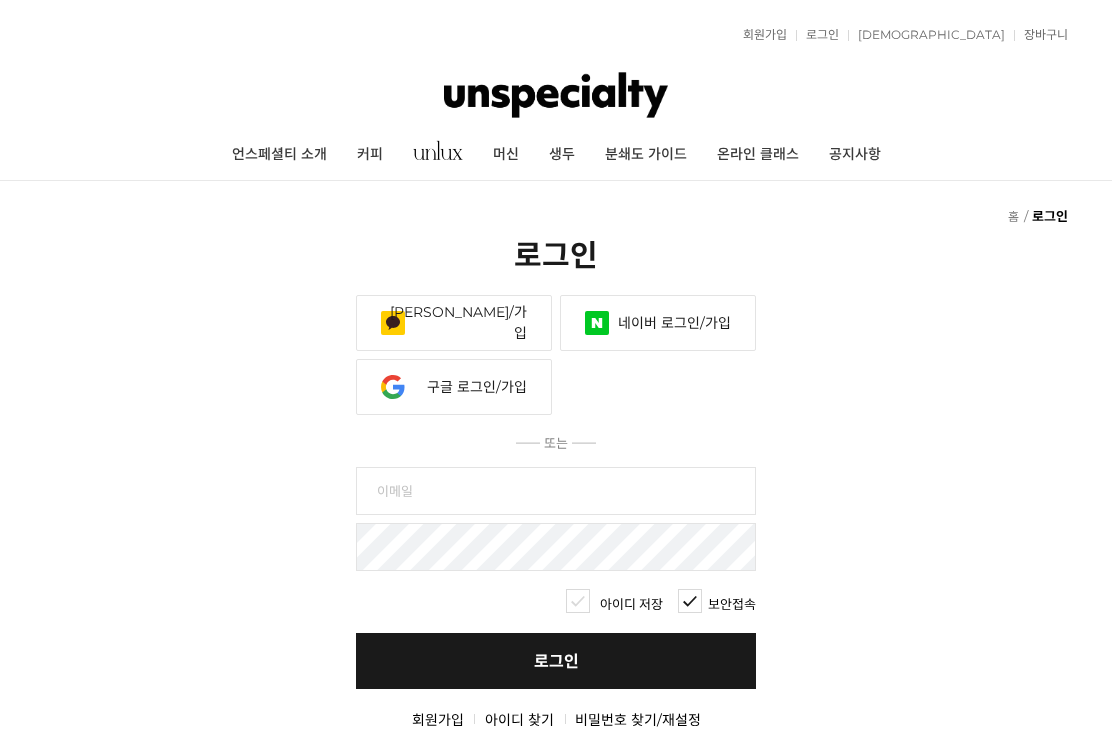 scroll, scrollTop: 0, scrollLeft: 0, axis: both 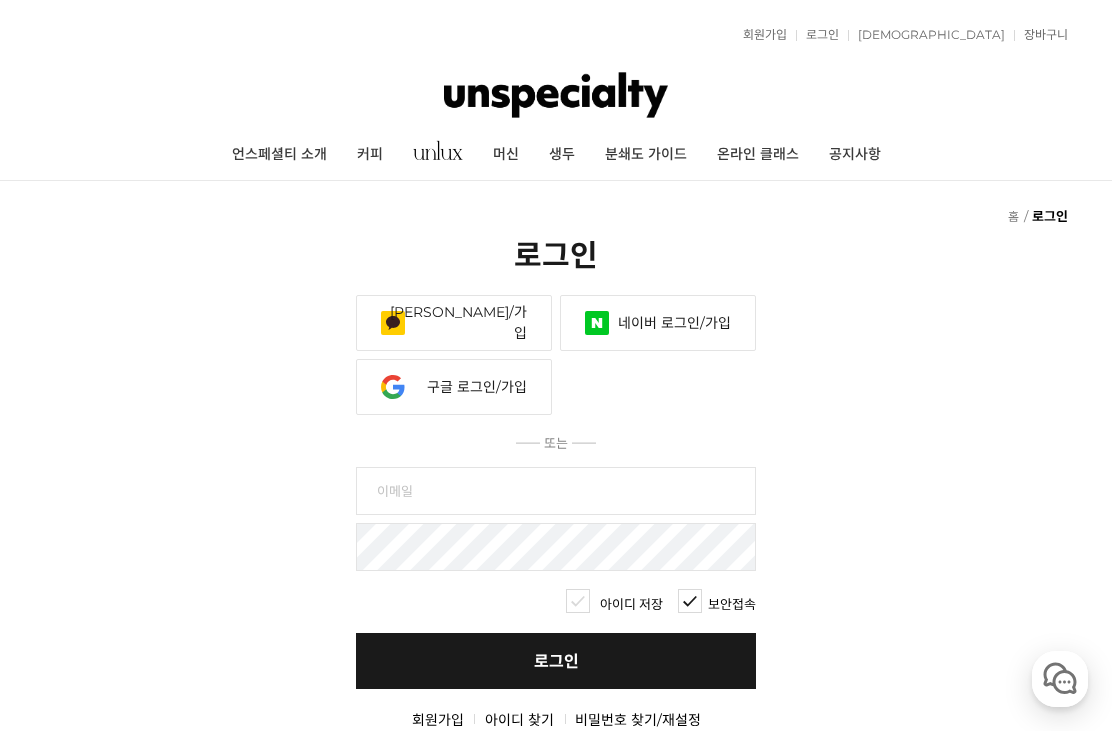 click on "네이버 로그인/가입" at bounding box center (658, 323) 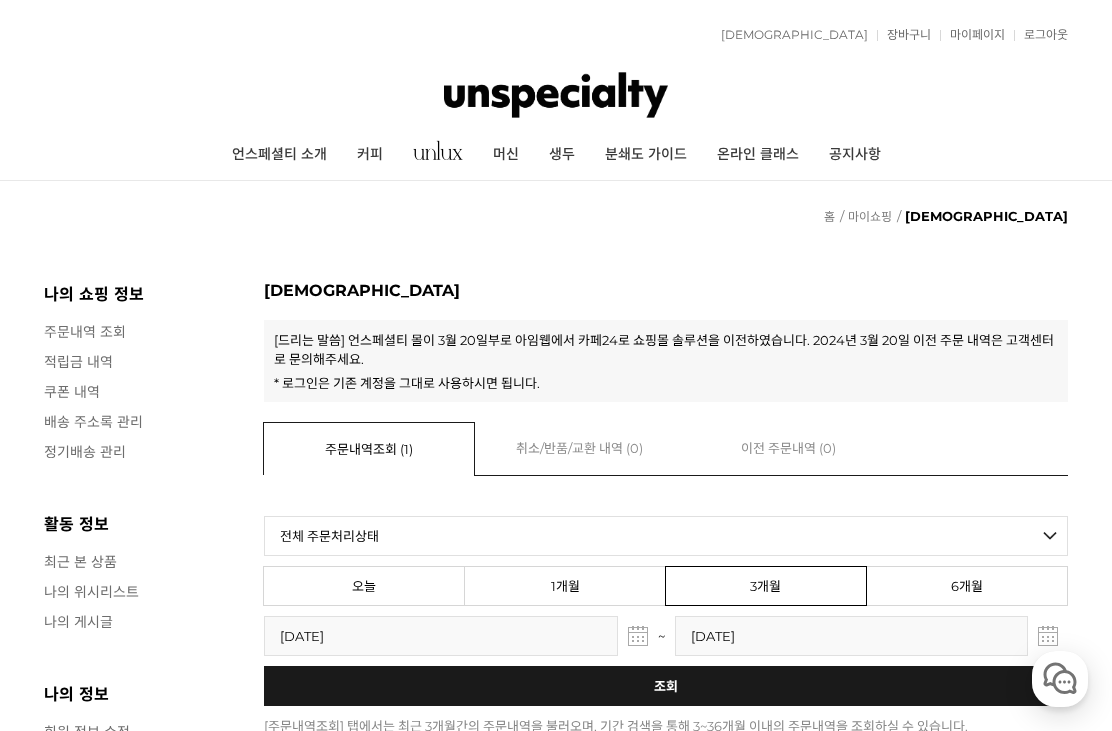 scroll, scrollTop: 0, scrollLeft: 0, axis: both 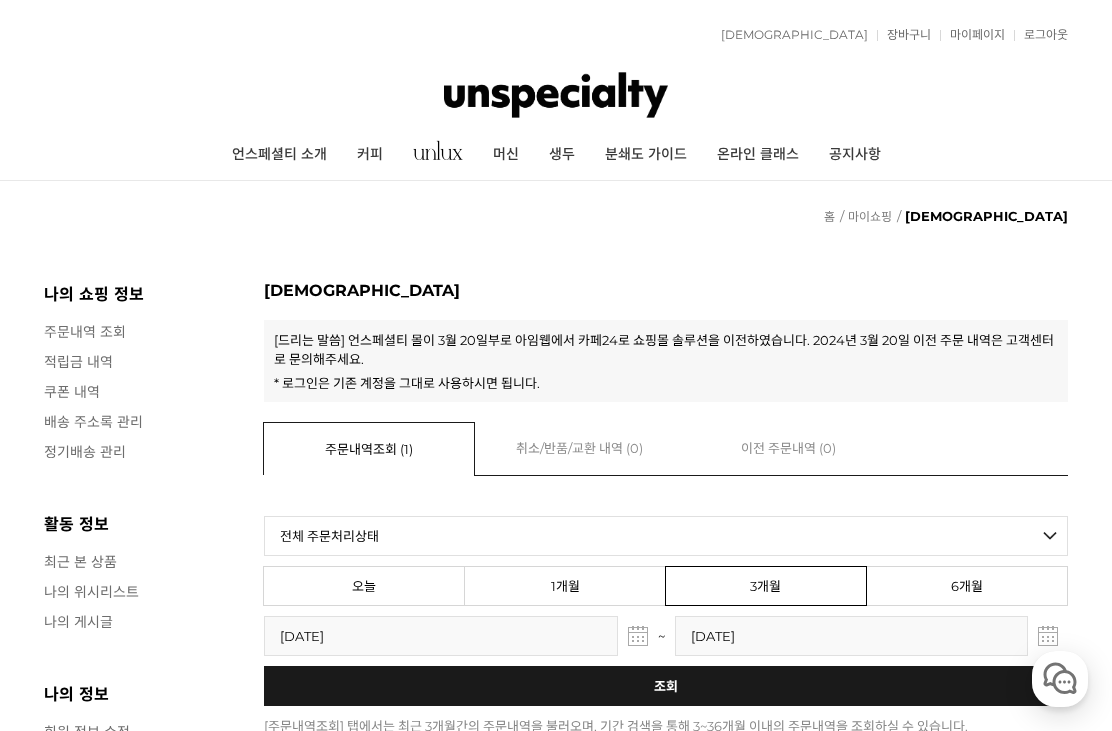 click on "주문내역 조회" at bounding box center [144, 331] 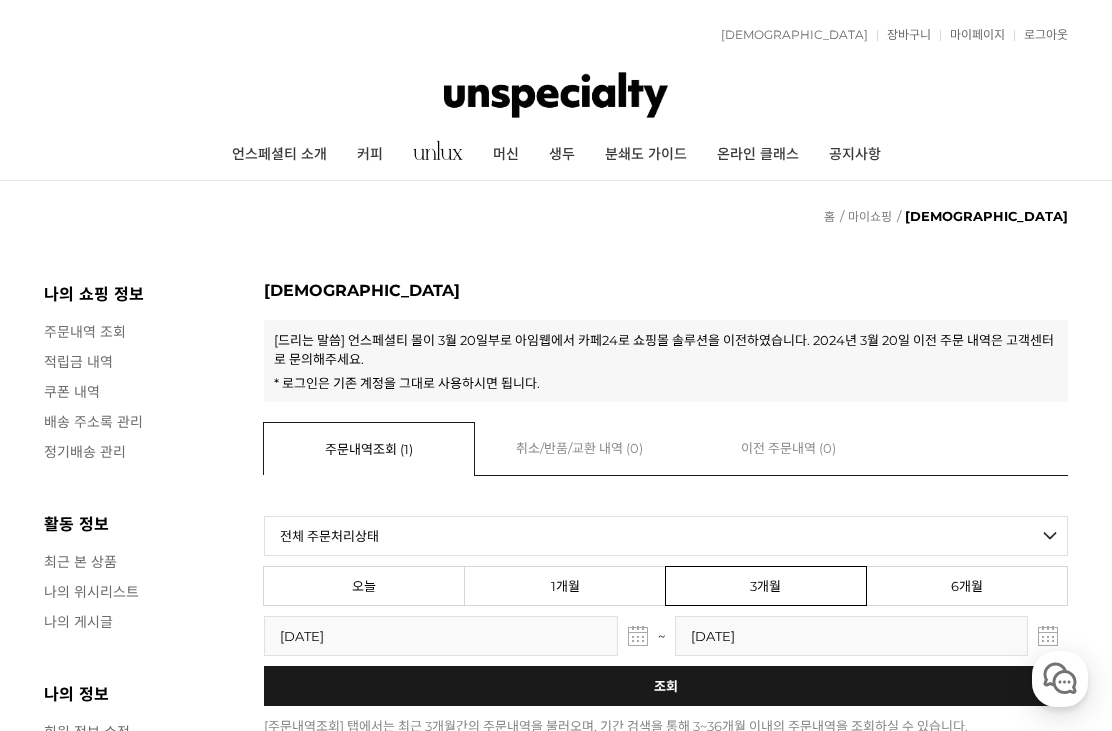 scroll, scrollTop: 0, scrollLeft: 0, axis: both 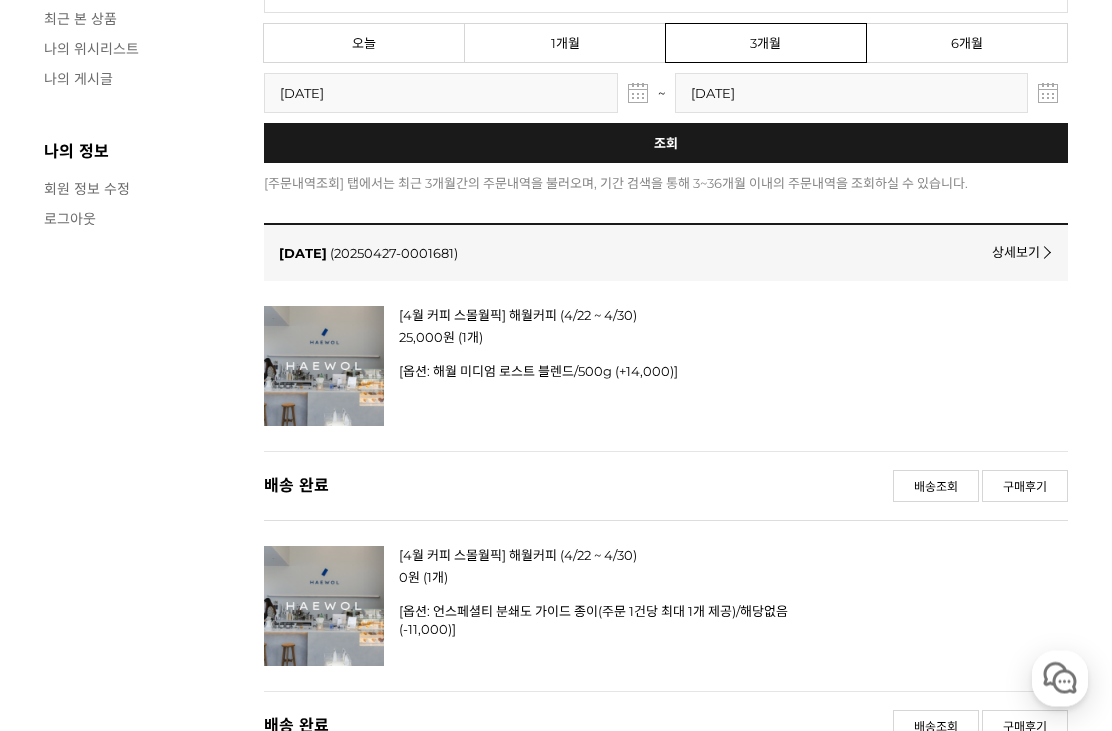 click at bounding box center (324, 367) 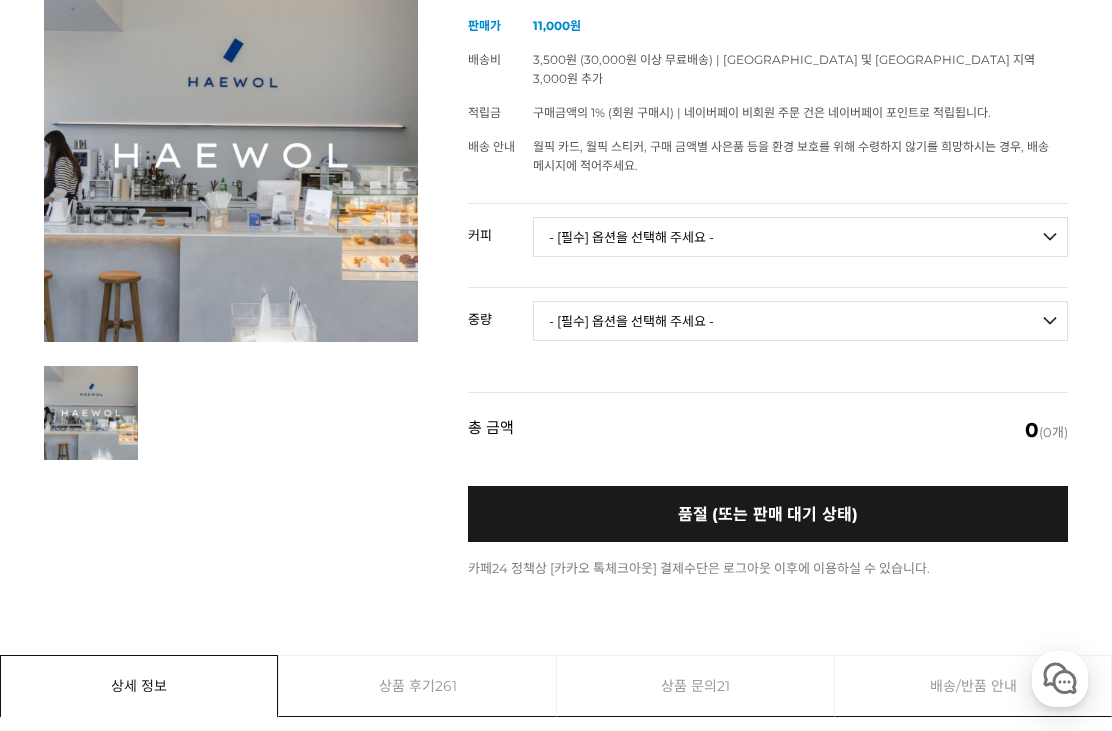 scroll, scrollTop: 0, scrollLeft: 0, axis: both 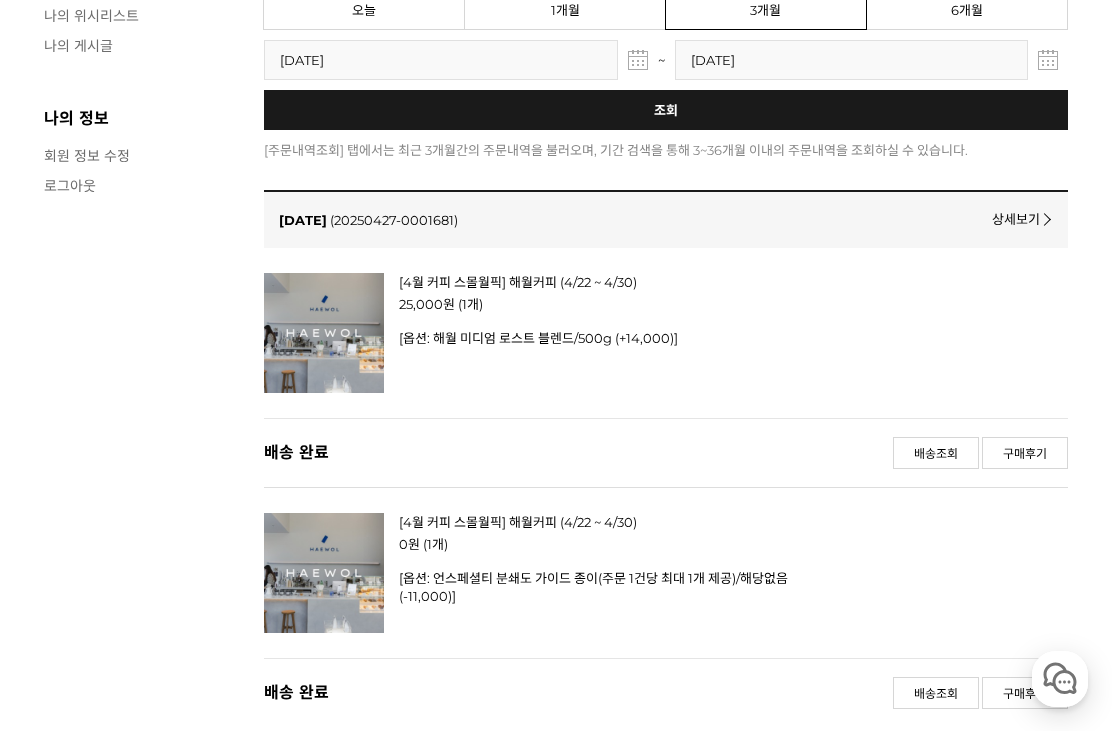click on "상세보기" at bounding box center [1020, 218] 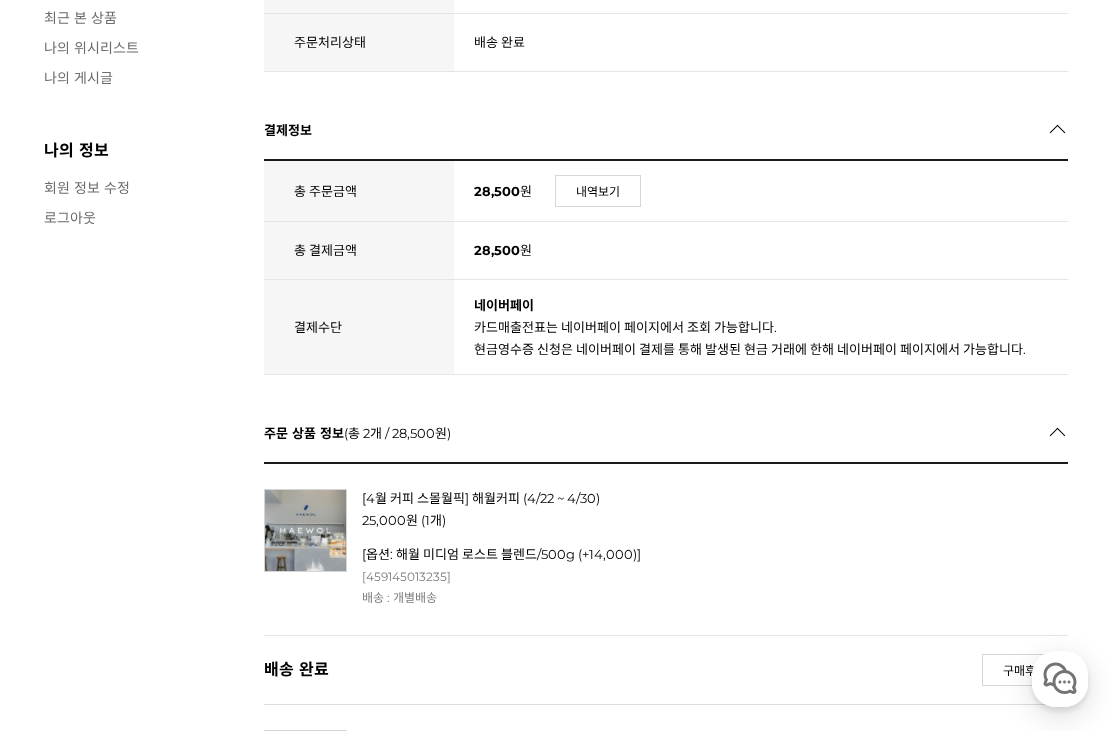 scroll, scrollTop: 539, scrollLeft: 0, axis: vertical 